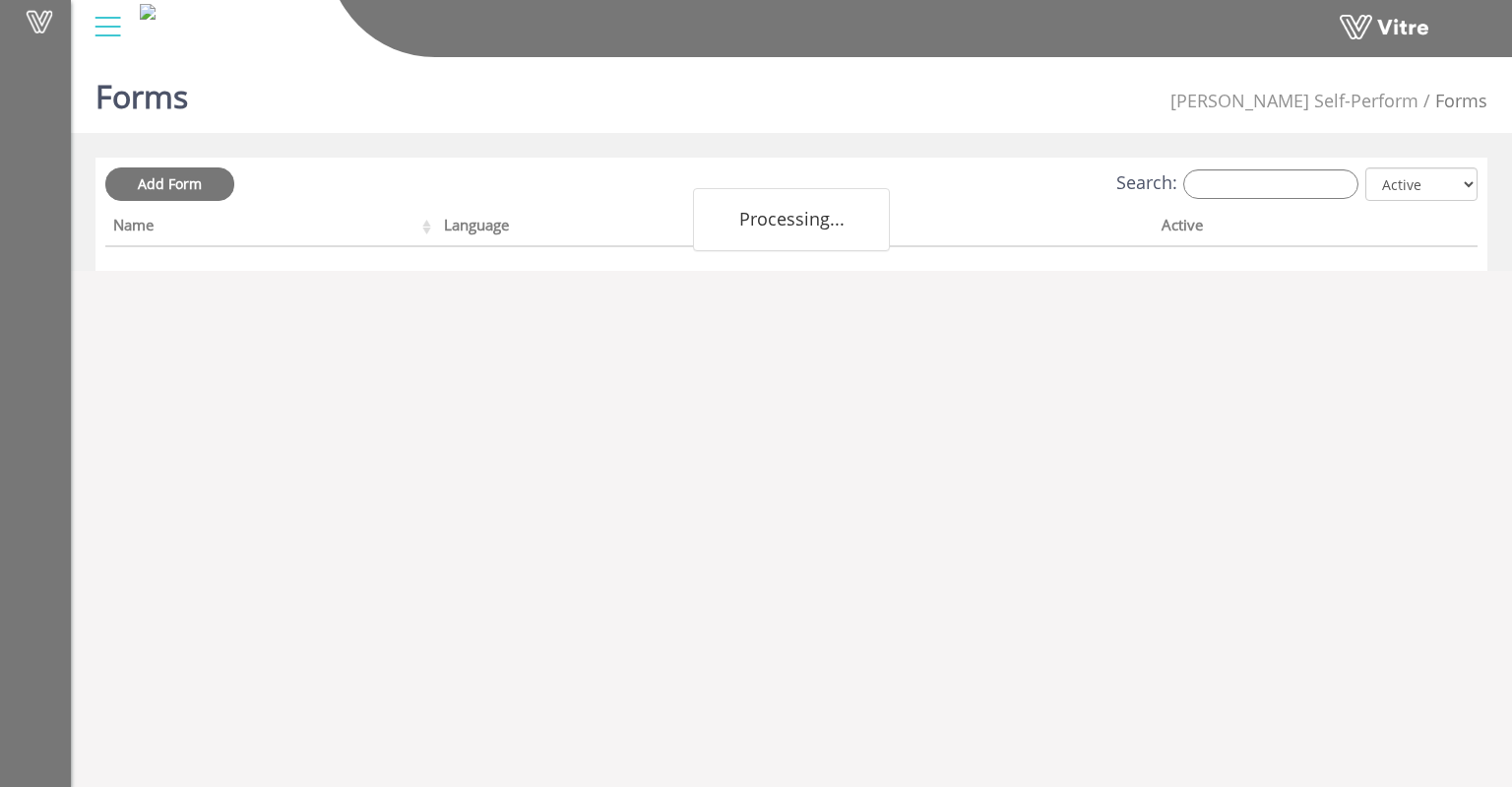 scroll, scrollTop: 0, scrollLeft: 0, axis: both 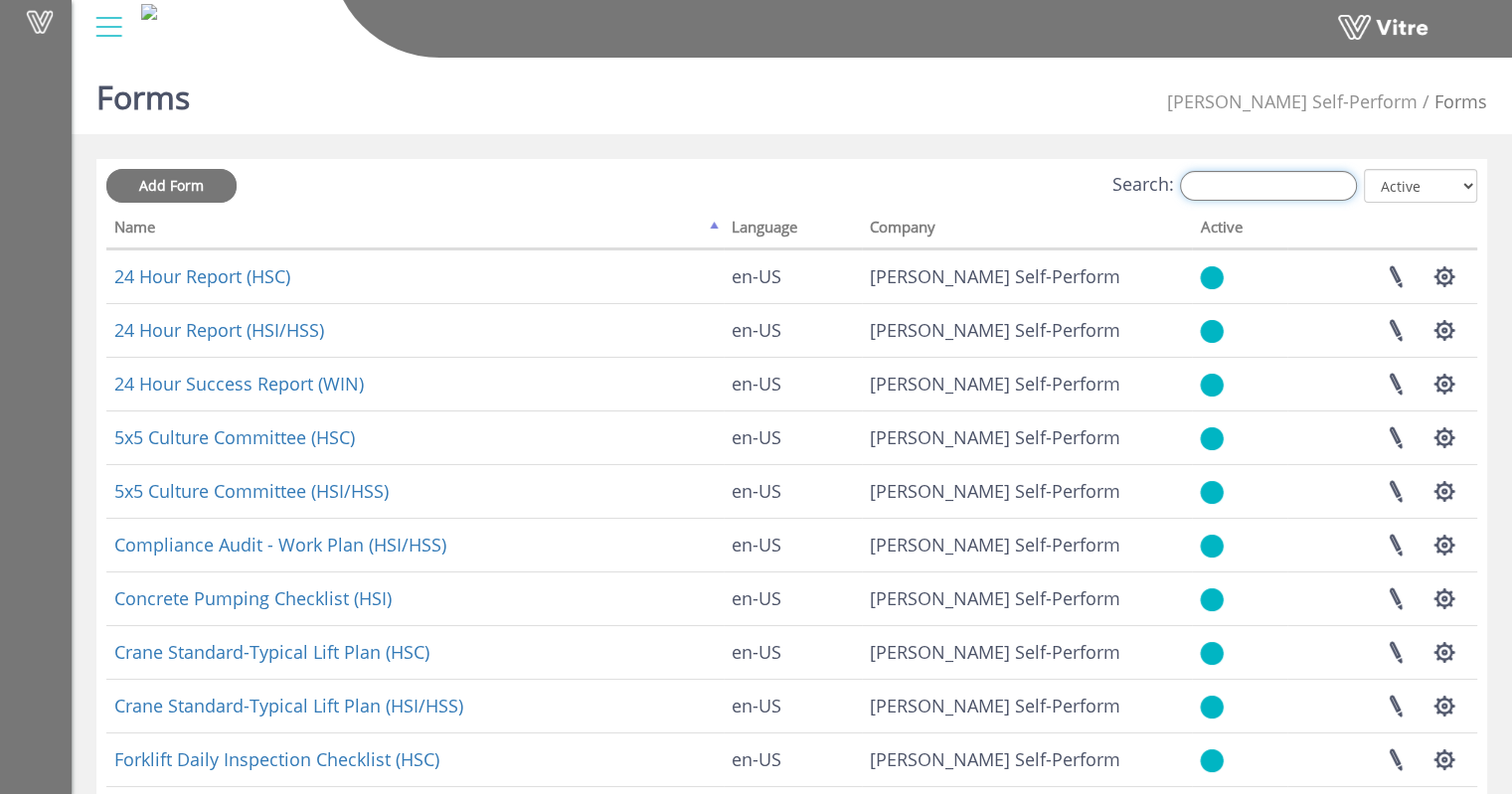 click on "Search:" at bounding box center [1268, 186] 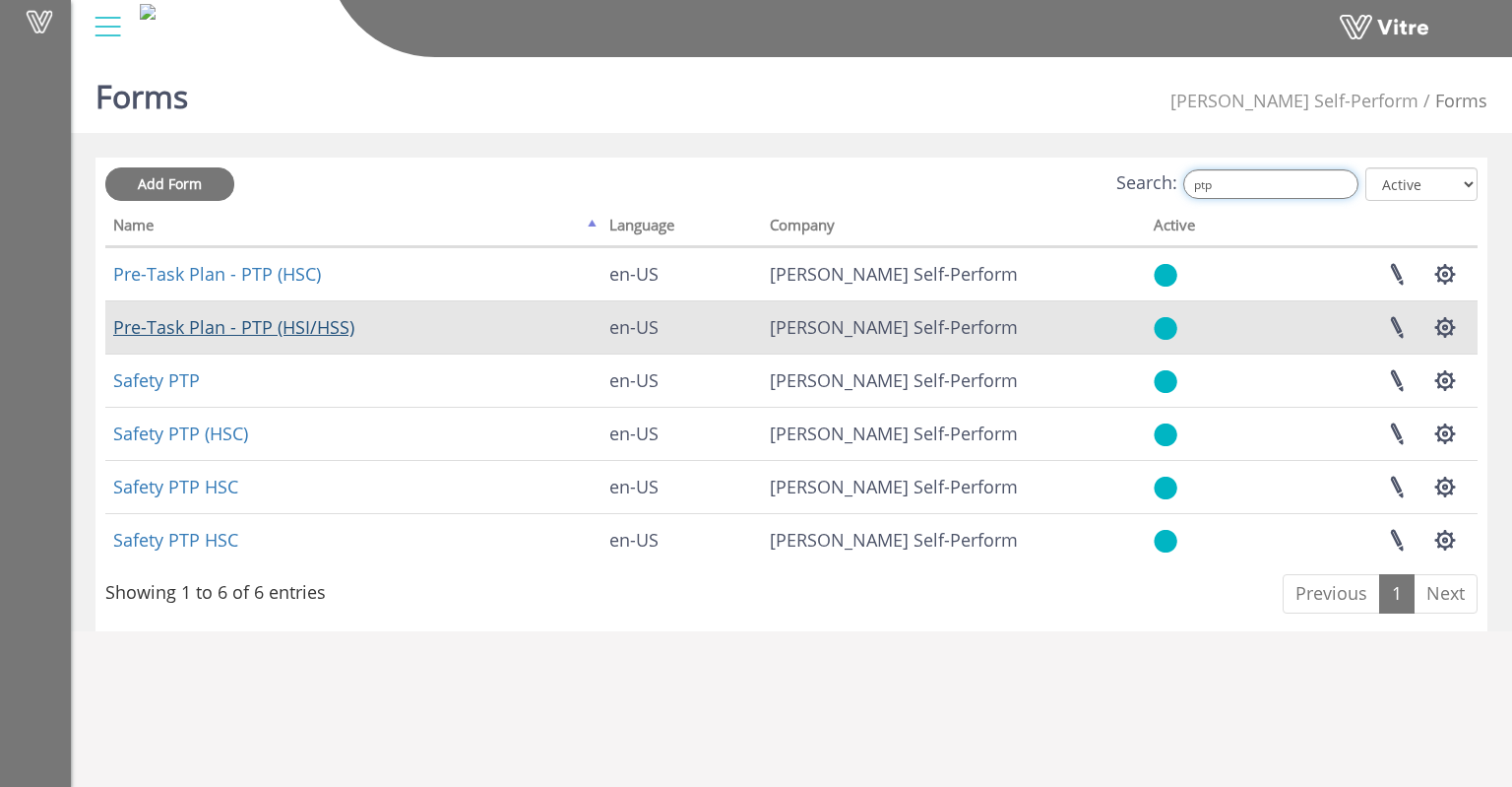 type on "ptp" 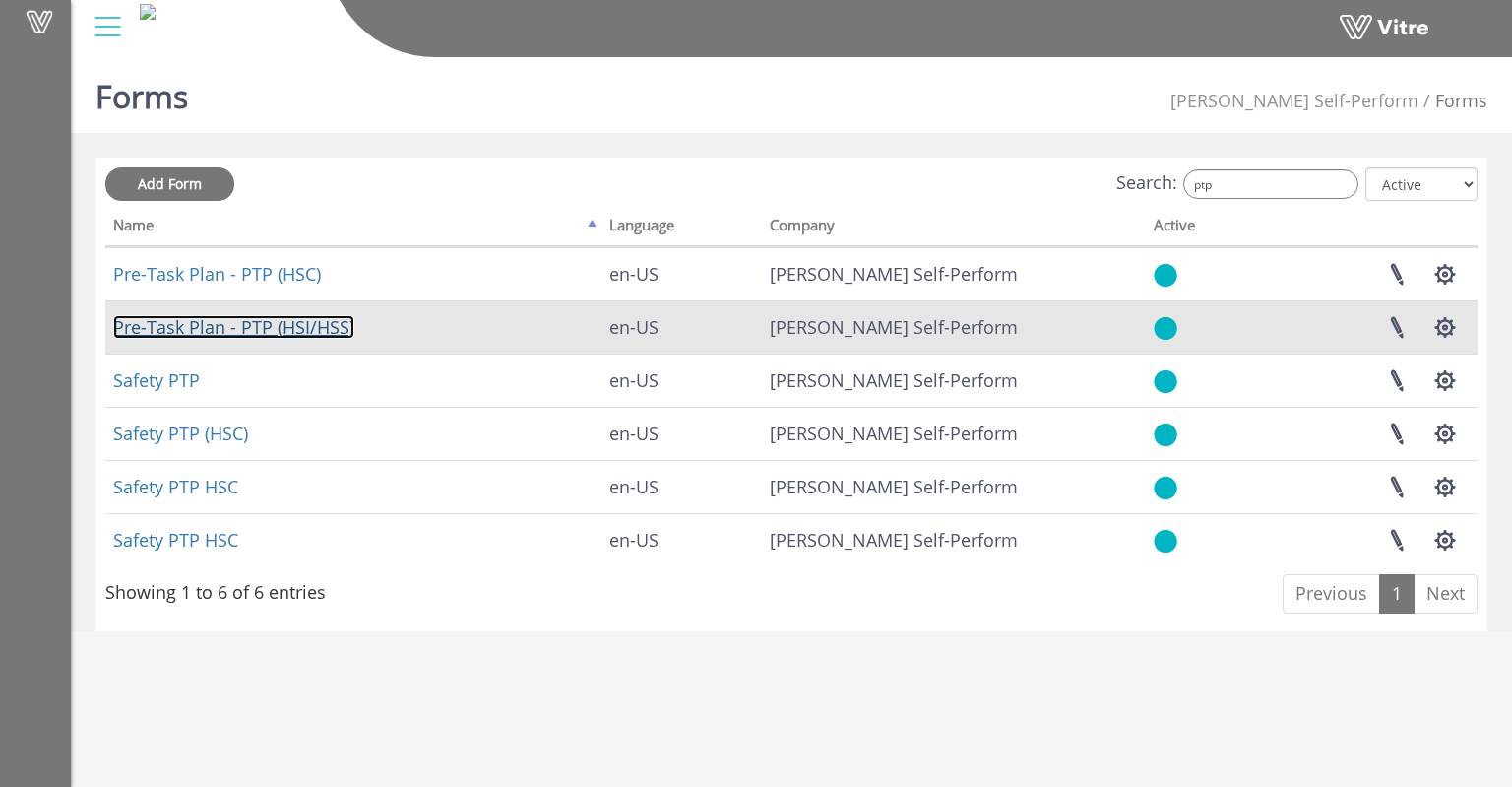 click on "Pre-Task Plan - PTP (HSI/HSS)" at bounding box center [233, 327] 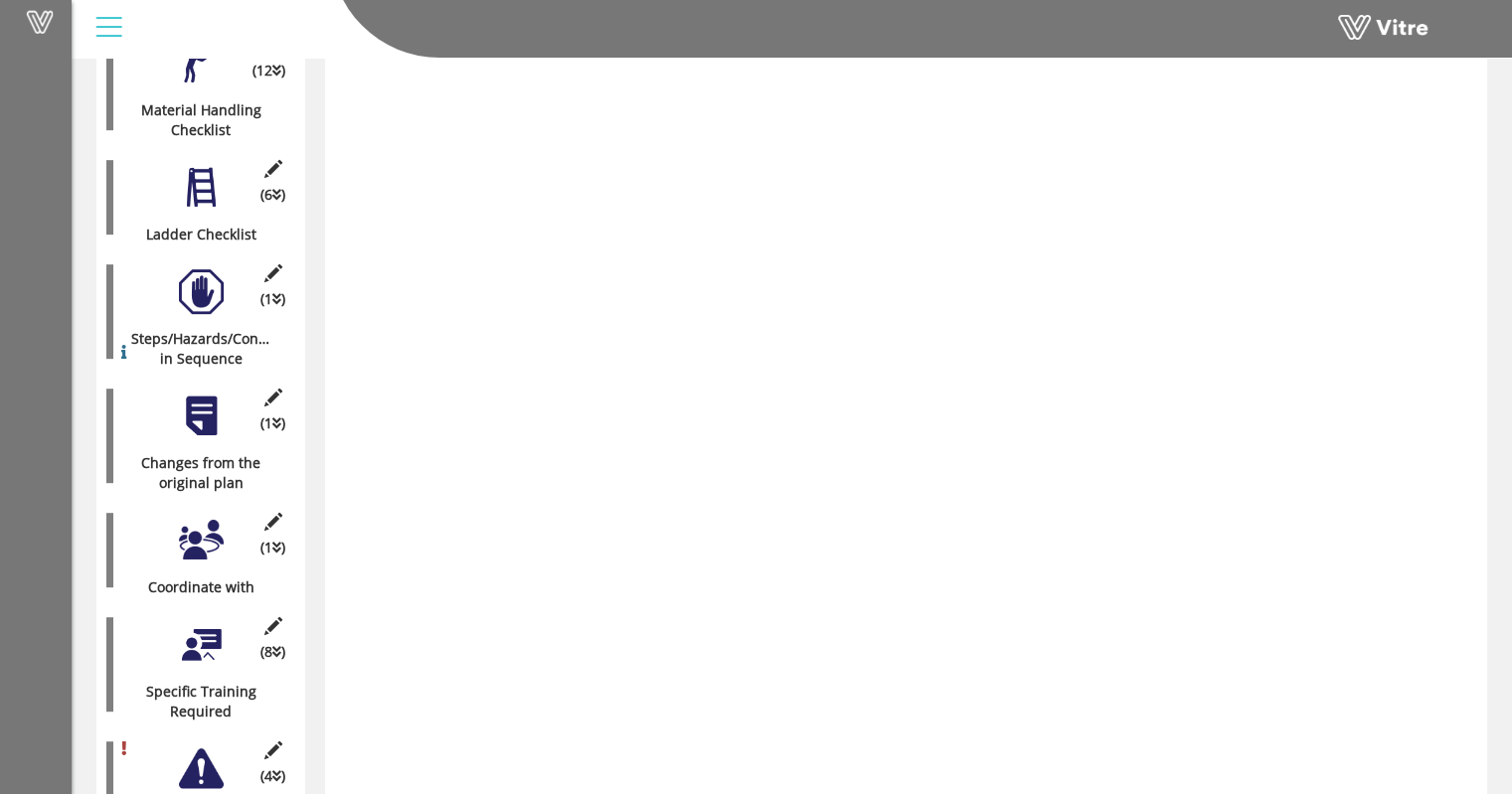 scroll, scrollTop: 1176, scrollLeft: 0, axis: vertical 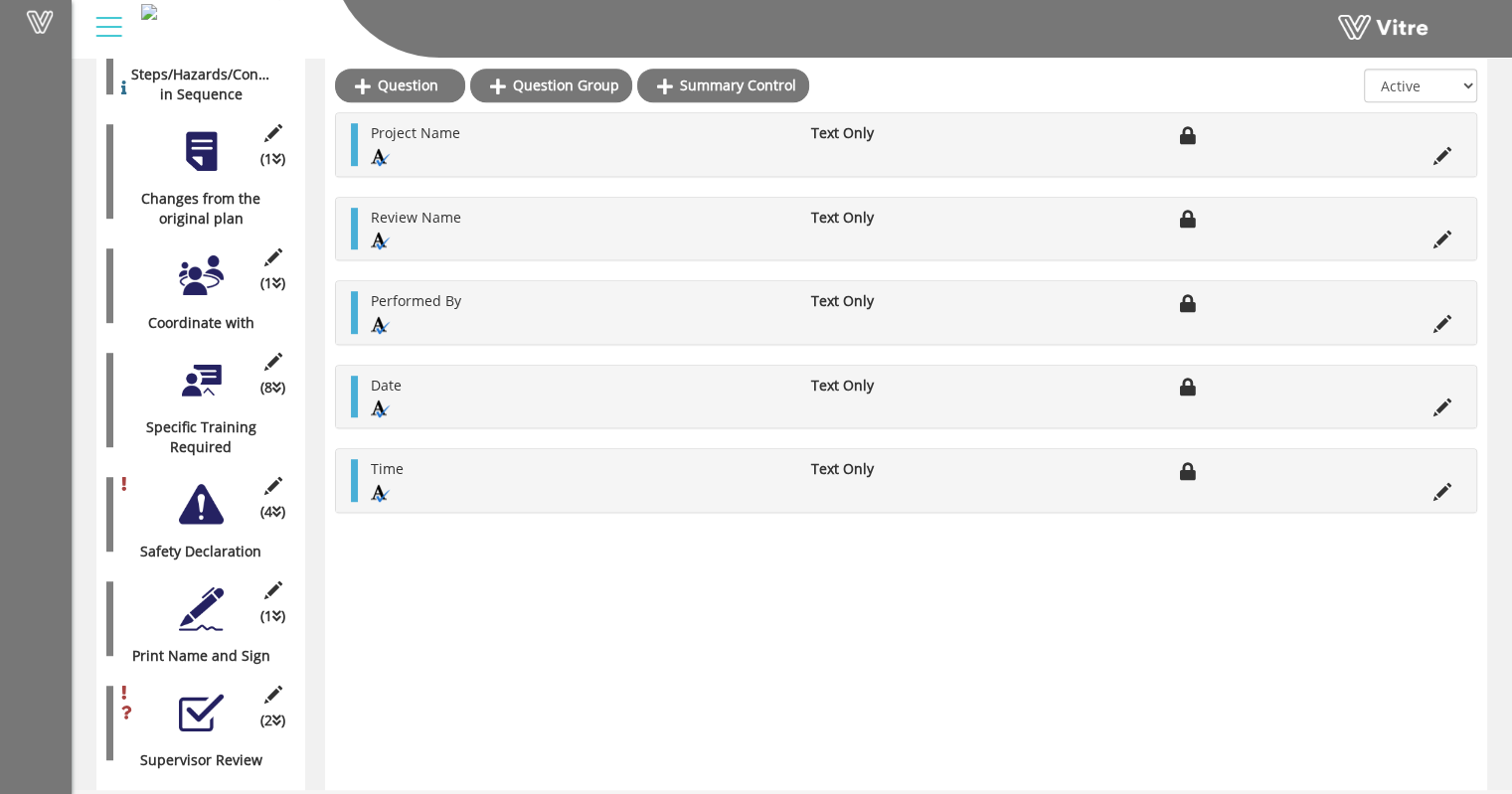 click at bounding box center (201, 713) 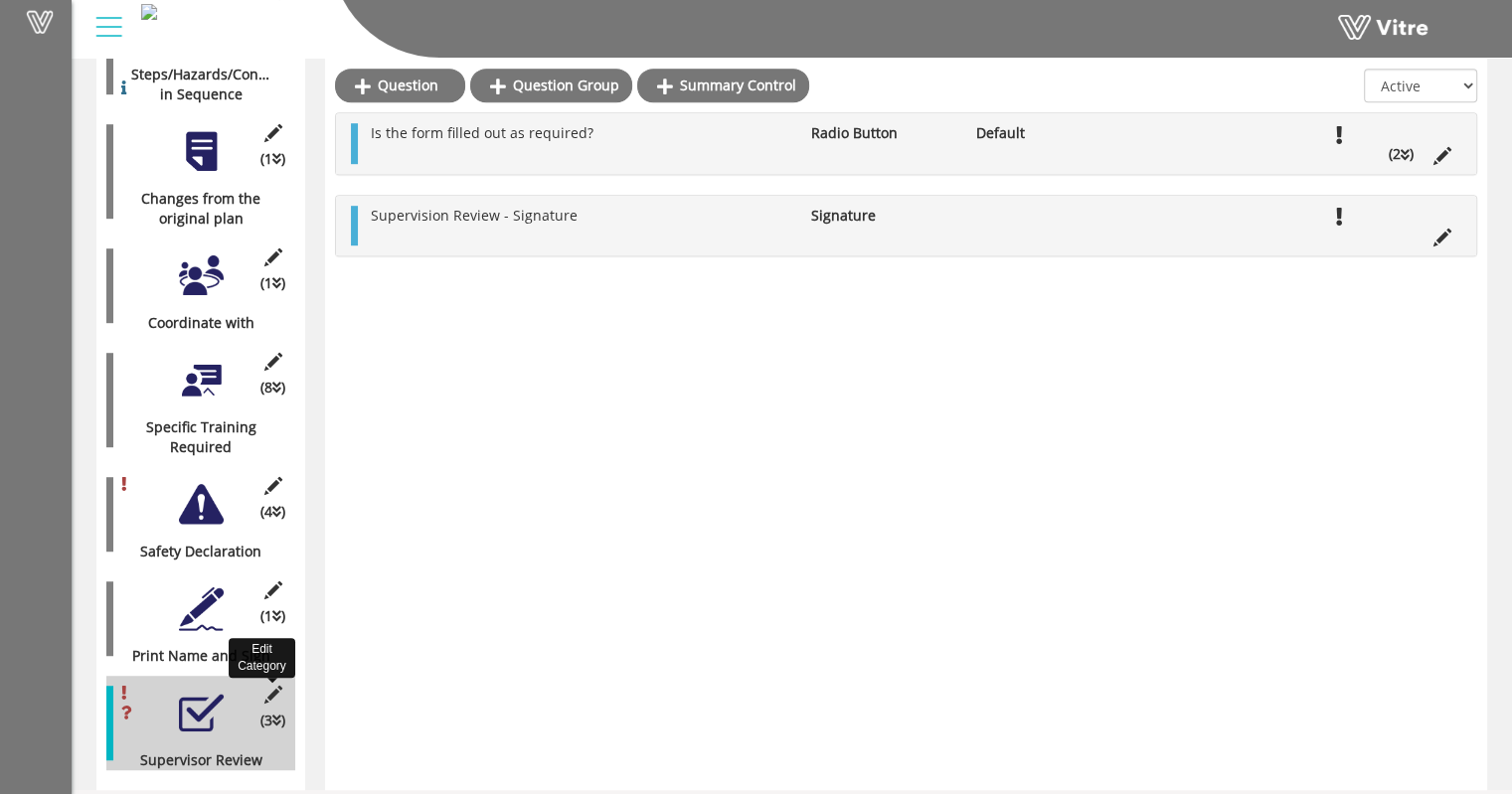 click at bounding box center (272, 695) 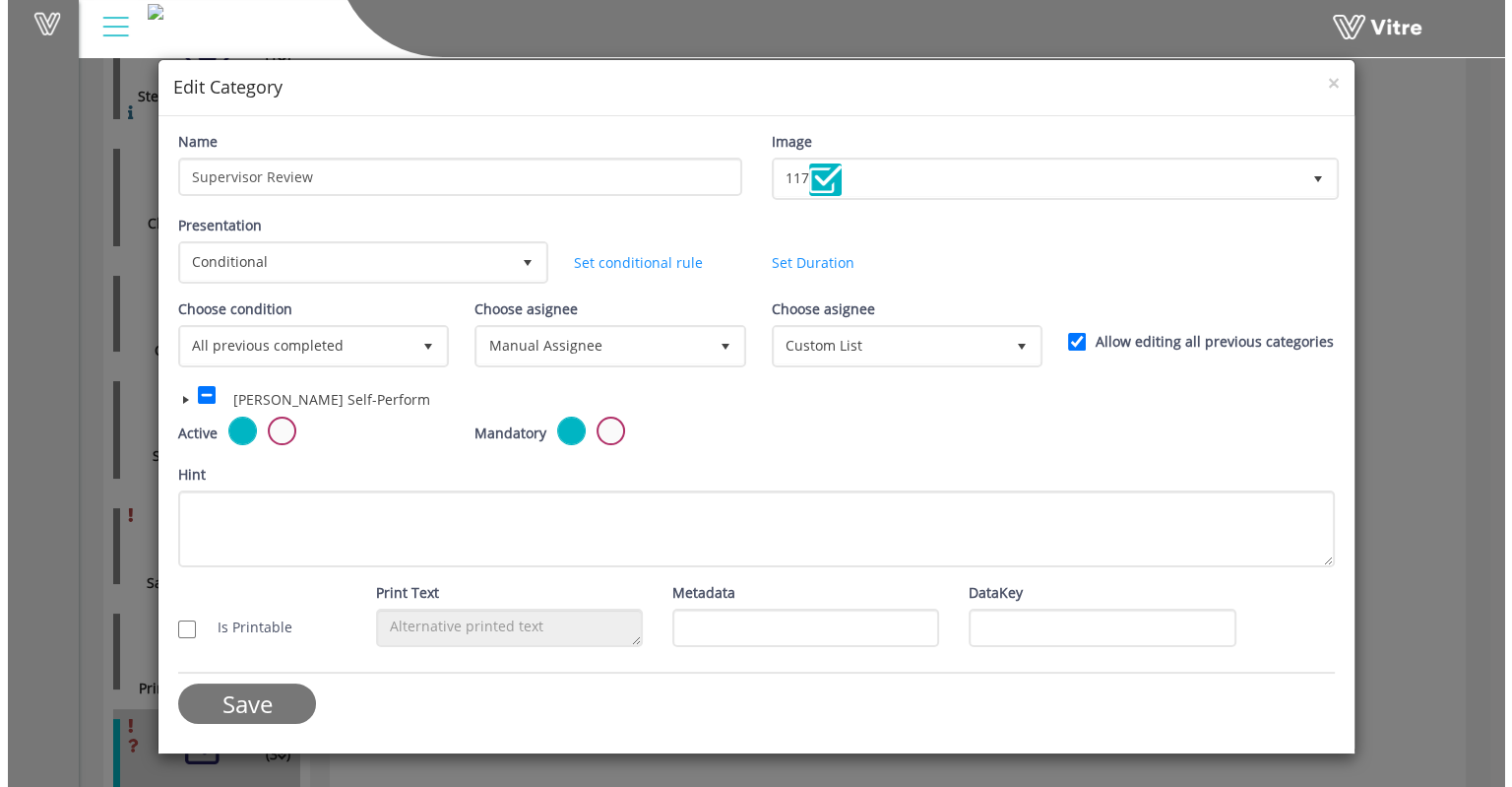 scroll, scrollTop: 0, scrollLeft: 0, axis: both 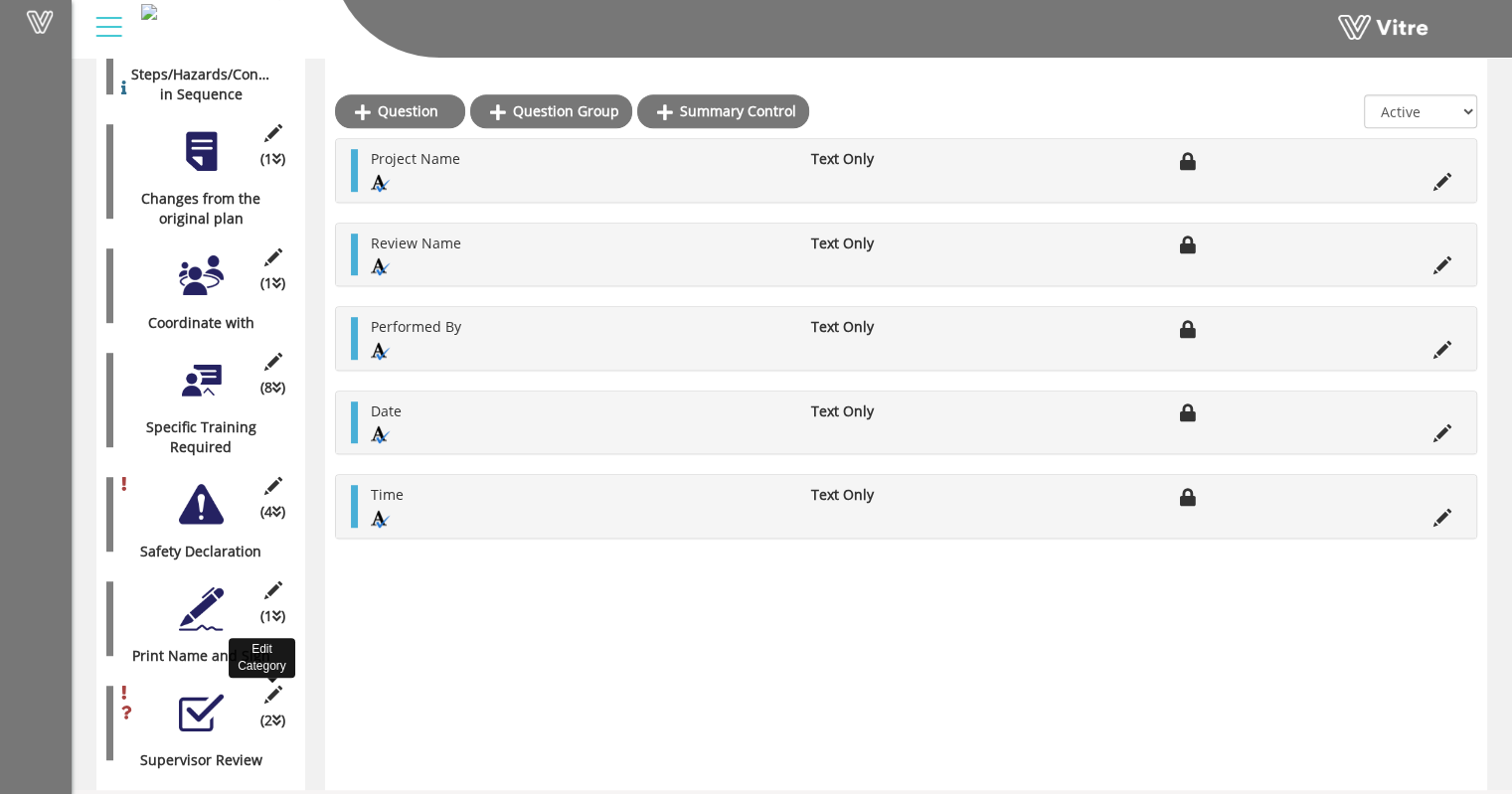 click at bounding box center (272, 695) 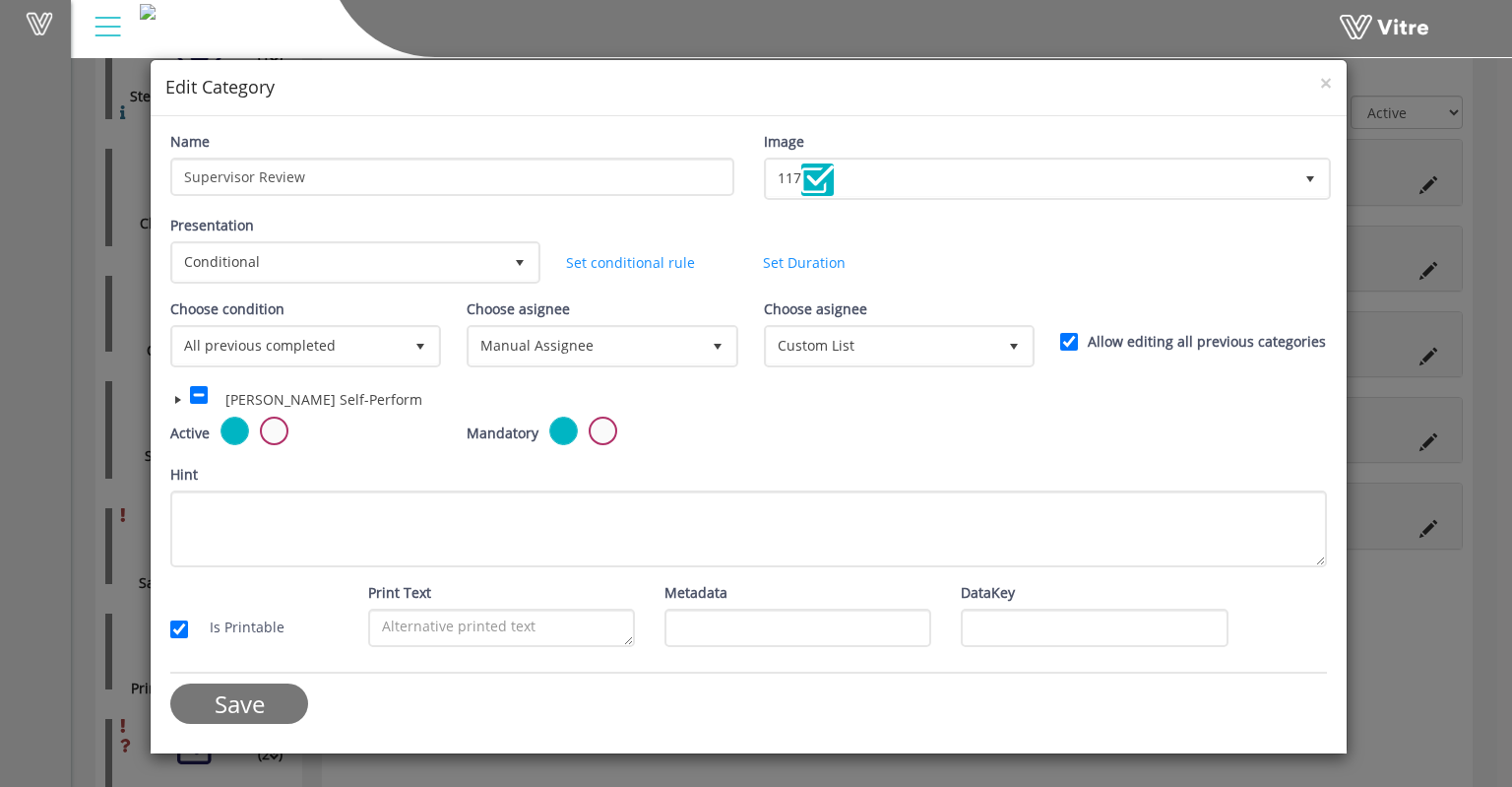 click at bounding box center (178, 400) 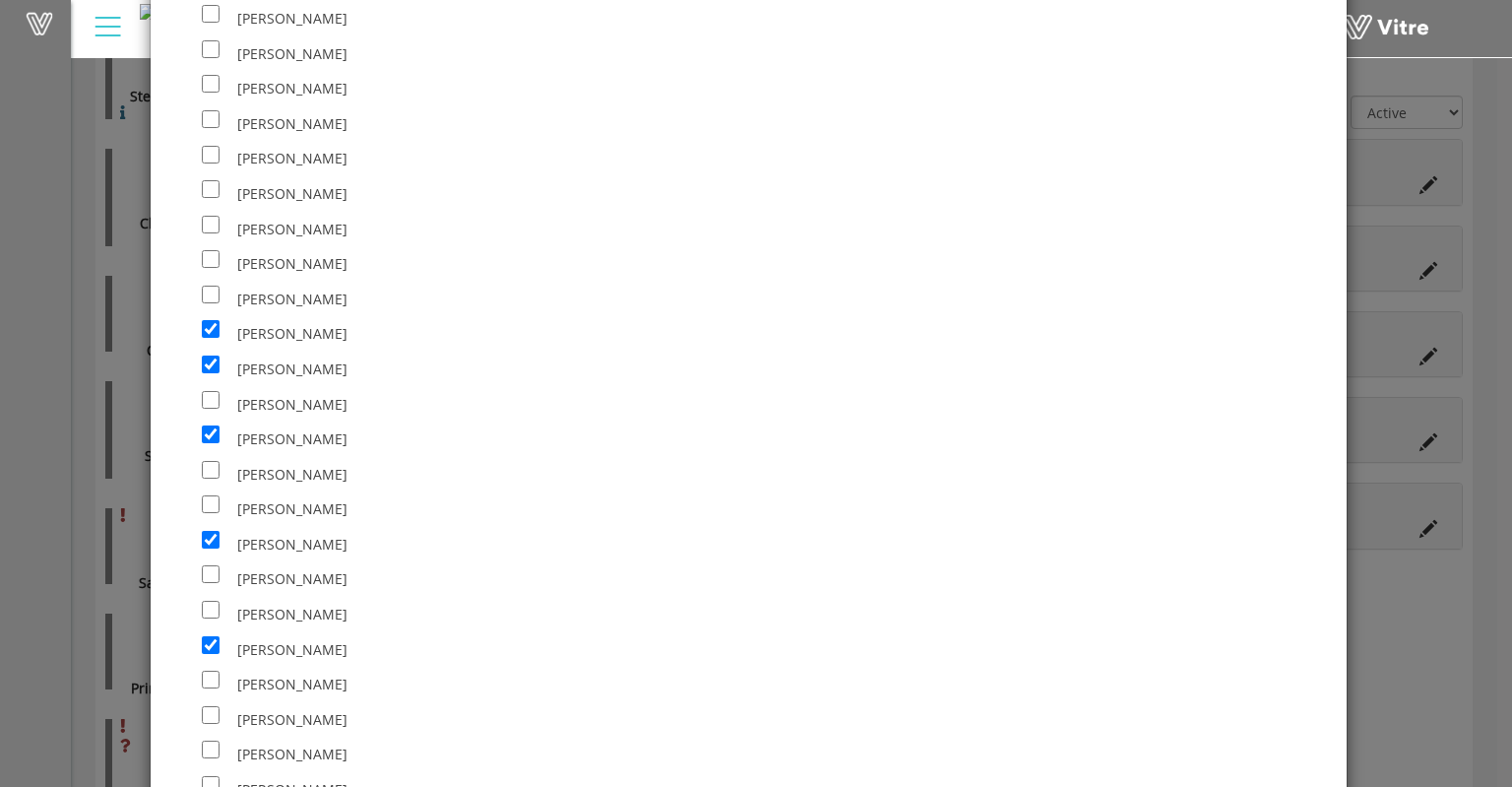 scroll, scrollTop: 6895, scrollLeft: 0, axis: vertical 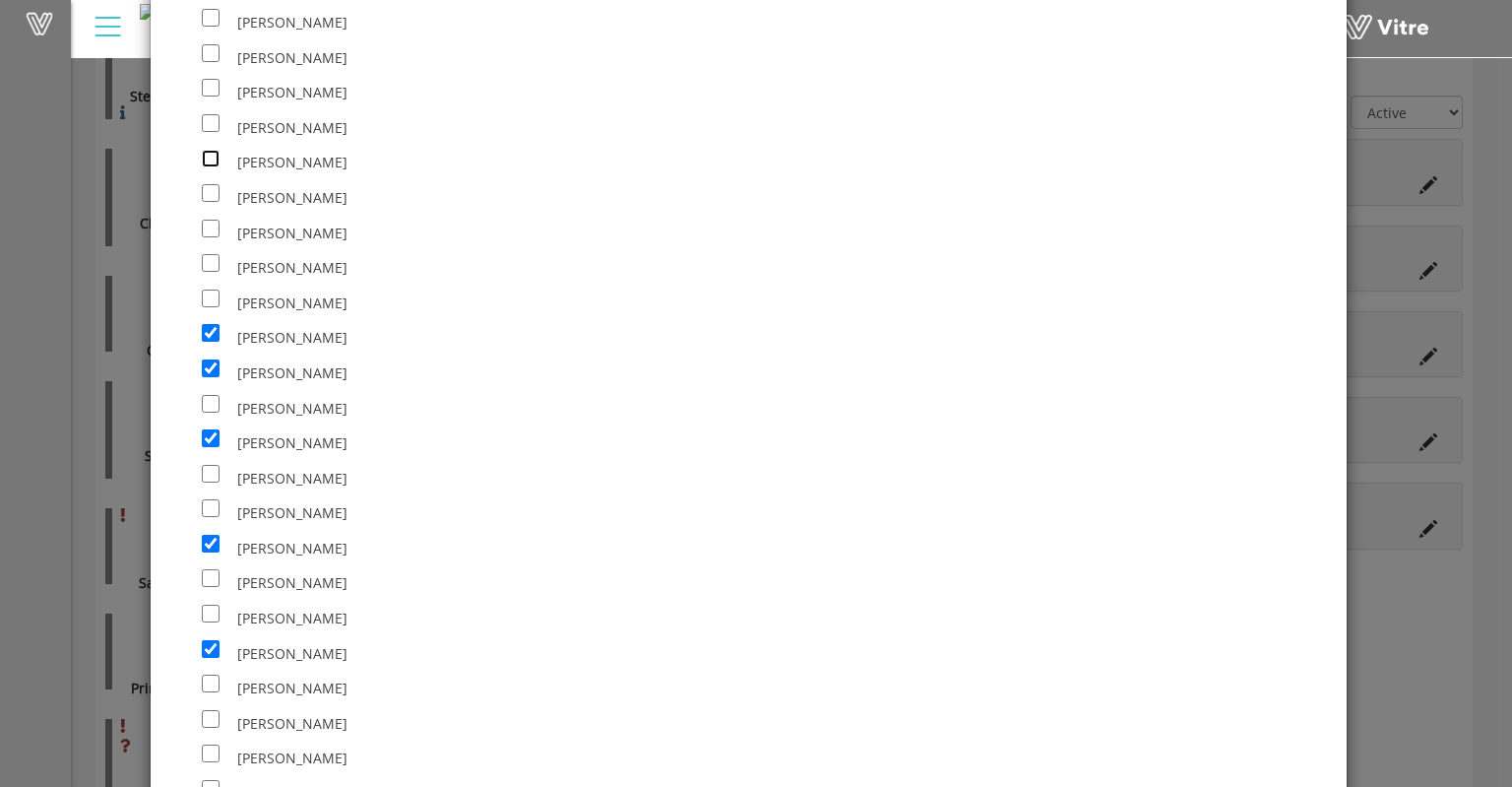 click at bounding box center [211, 159] 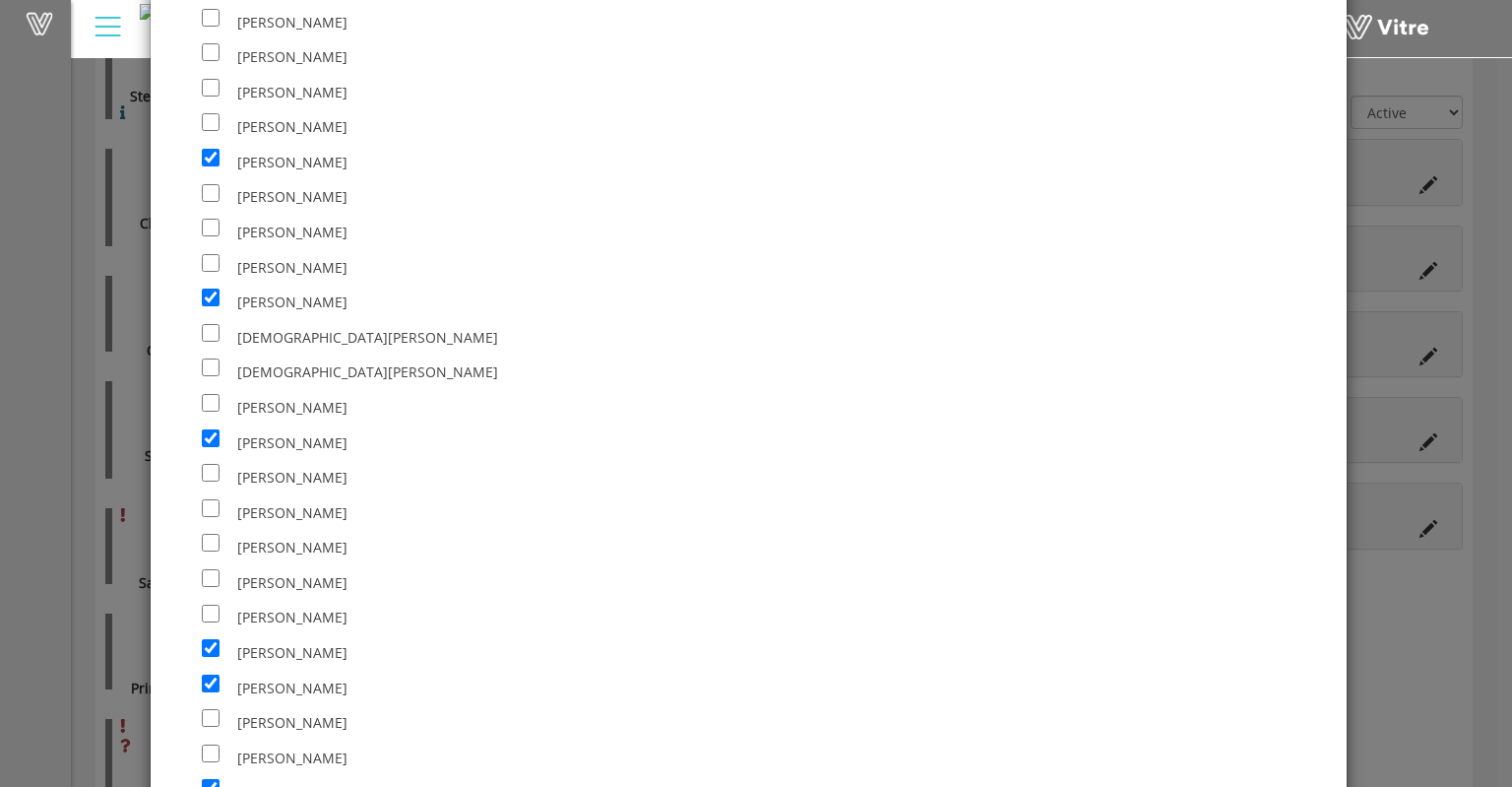 scroll, scrollTop: 1674, scrollLeft: 0, axis: vertical 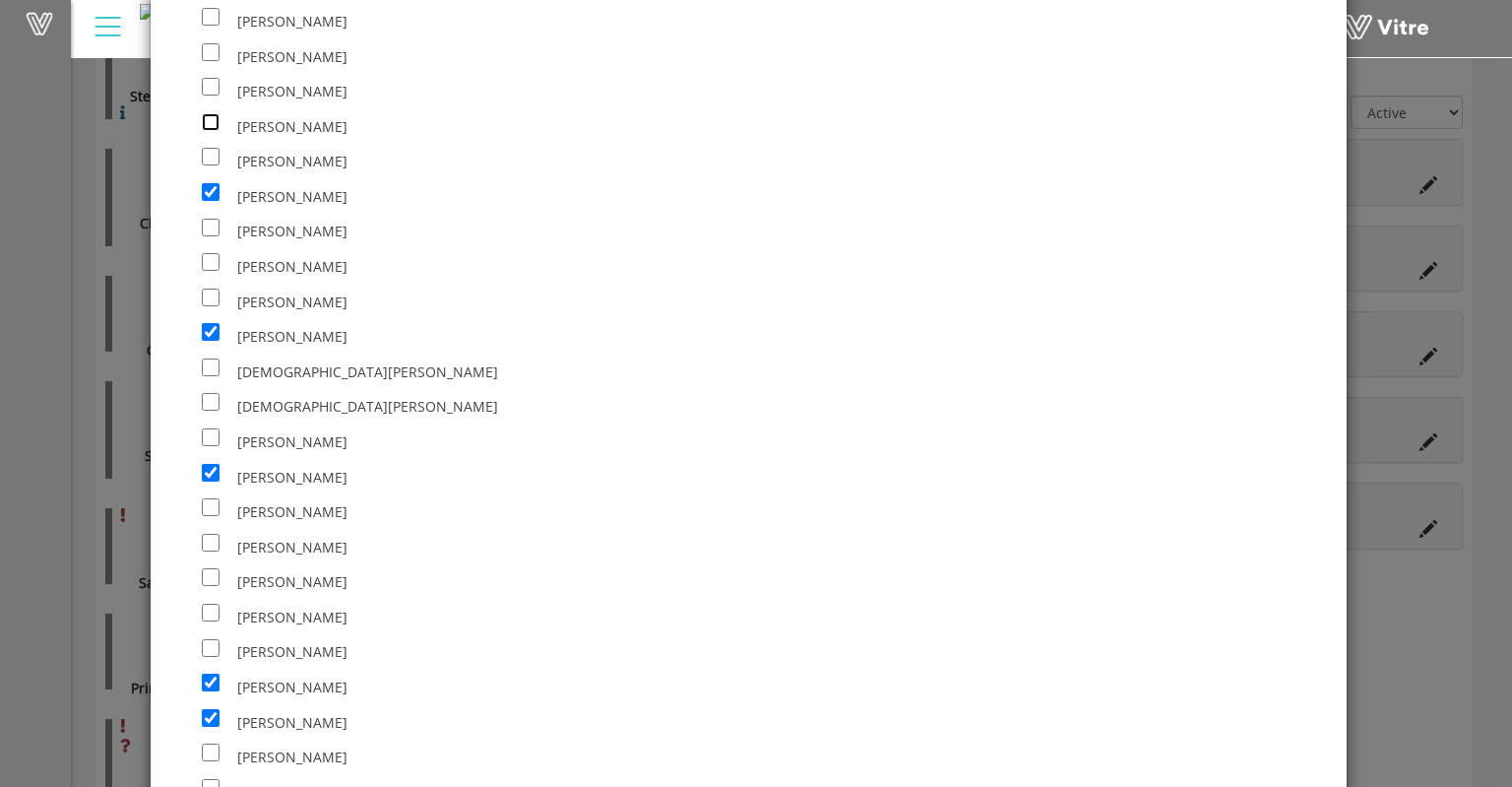 click at bounding box center (211, 122) 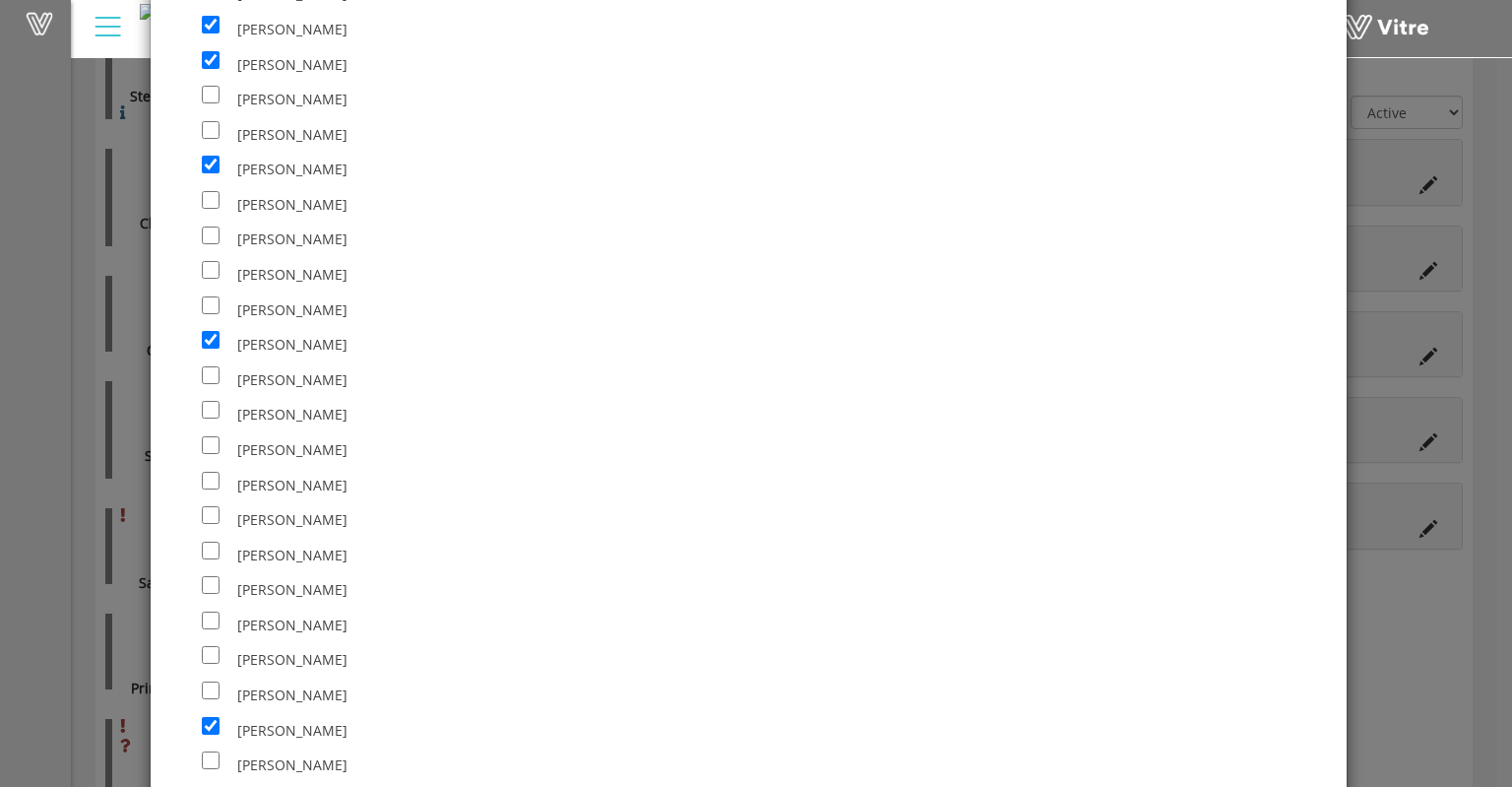 scroll, scrollTop: 2364, scrollLeft: 0, axis: vertical 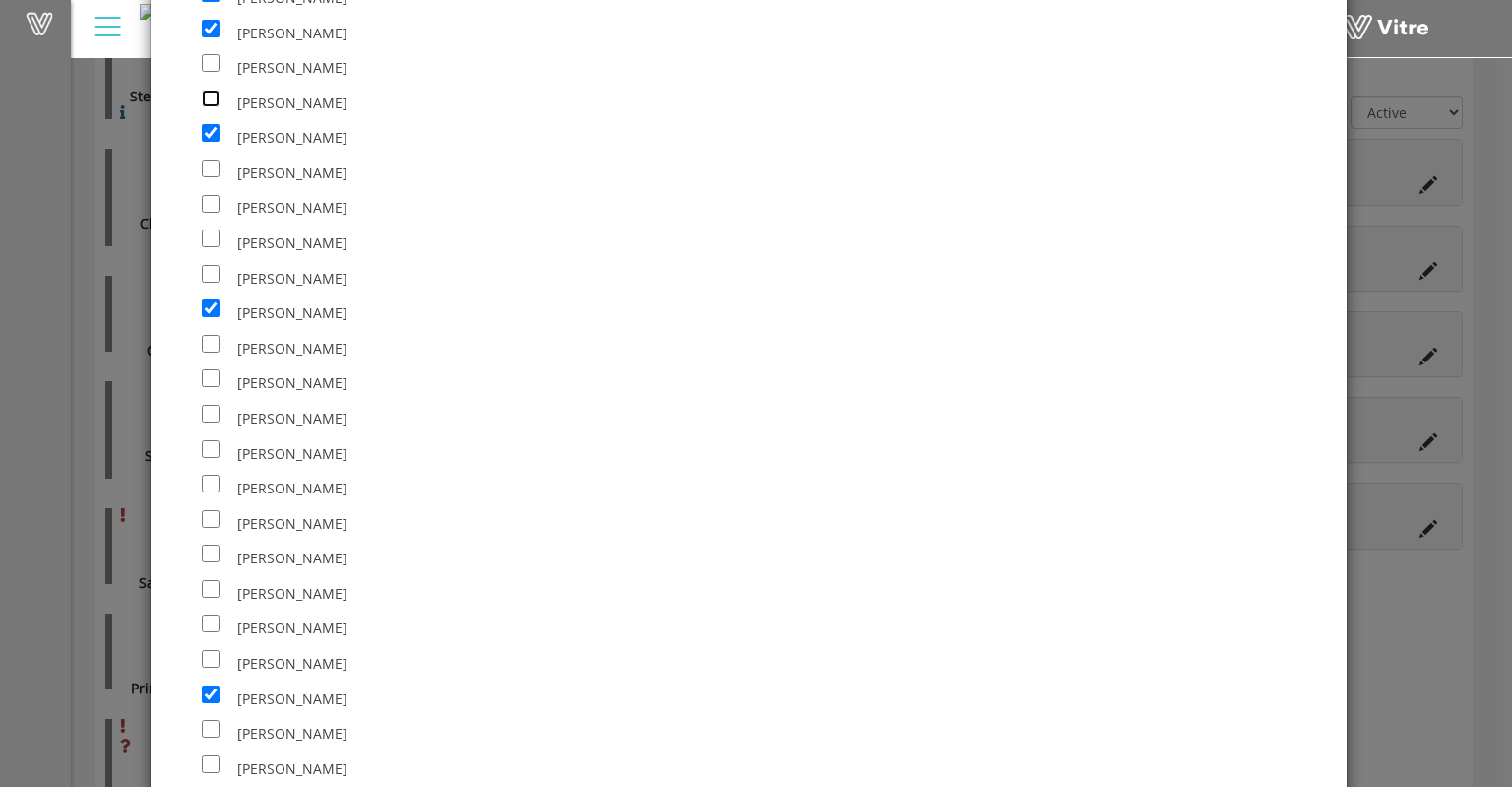 click at bounding box center [211, 98] 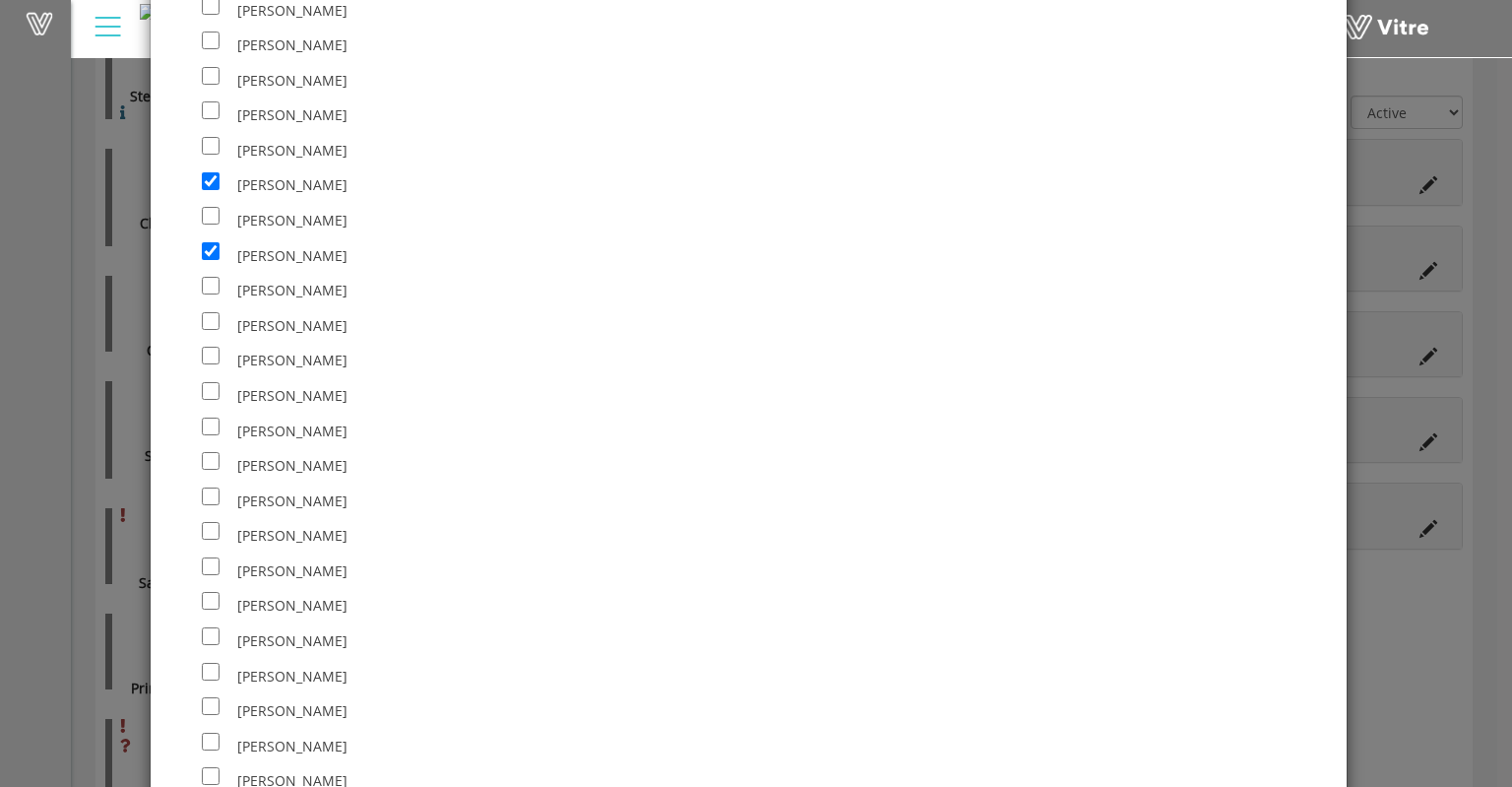 scroll, scrollTop: 4728, scrollLeft: 0, axis: vertical 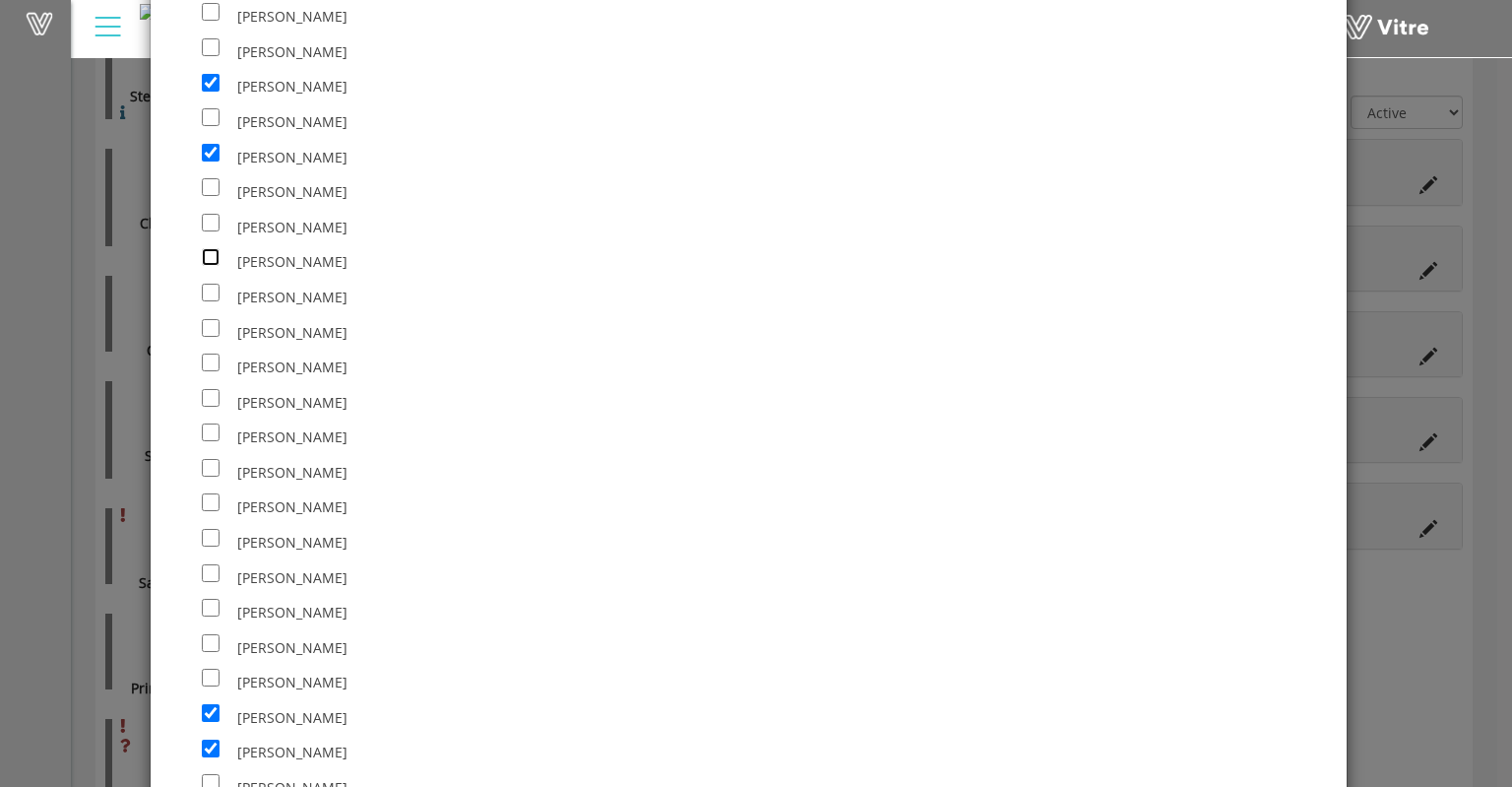 click at bounding box center [211, 257] 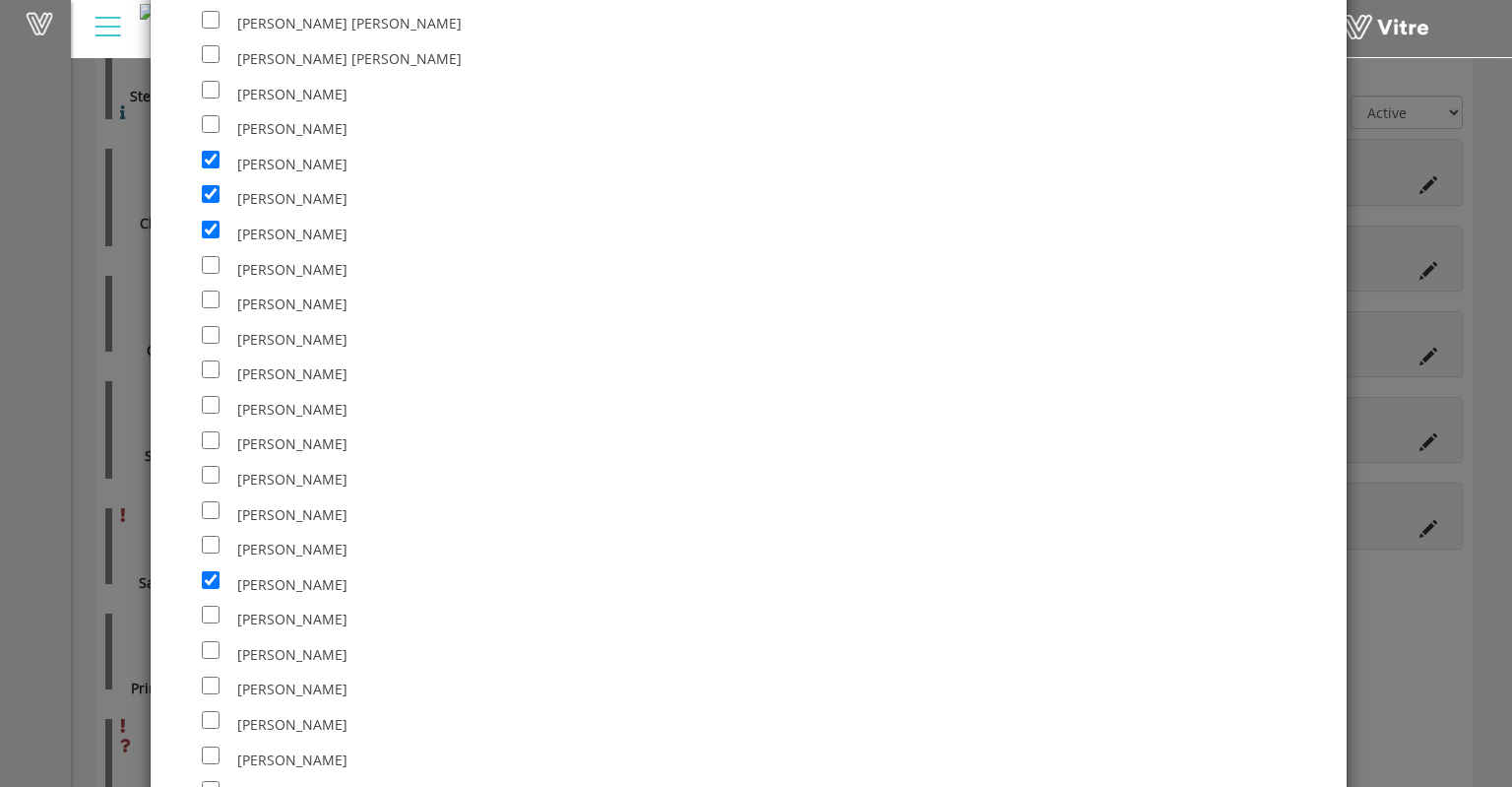 scroll, scrollTop: 5713, scrollLeft: 0, axis: vertical 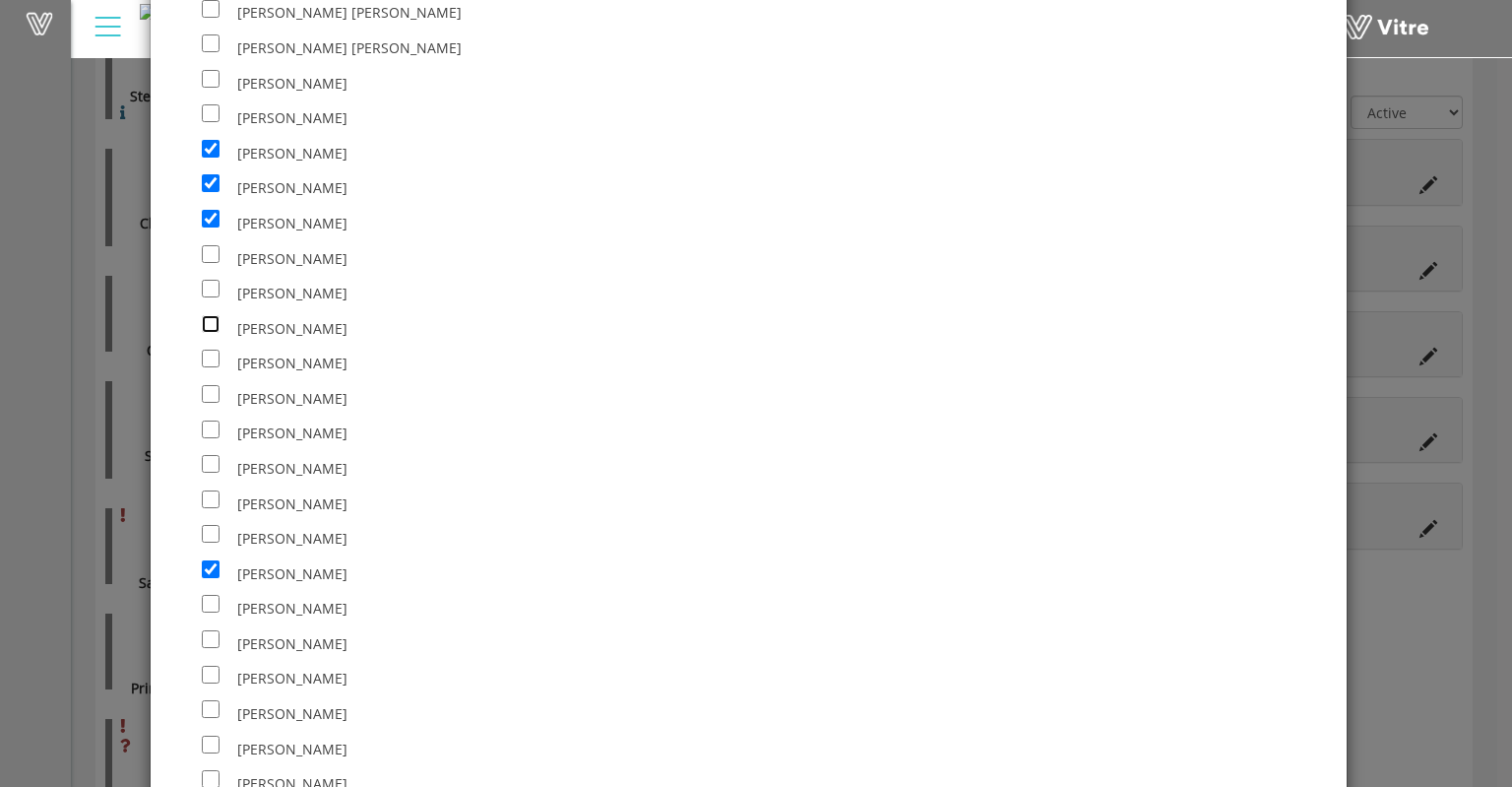 click at bounding box center (211, 324) 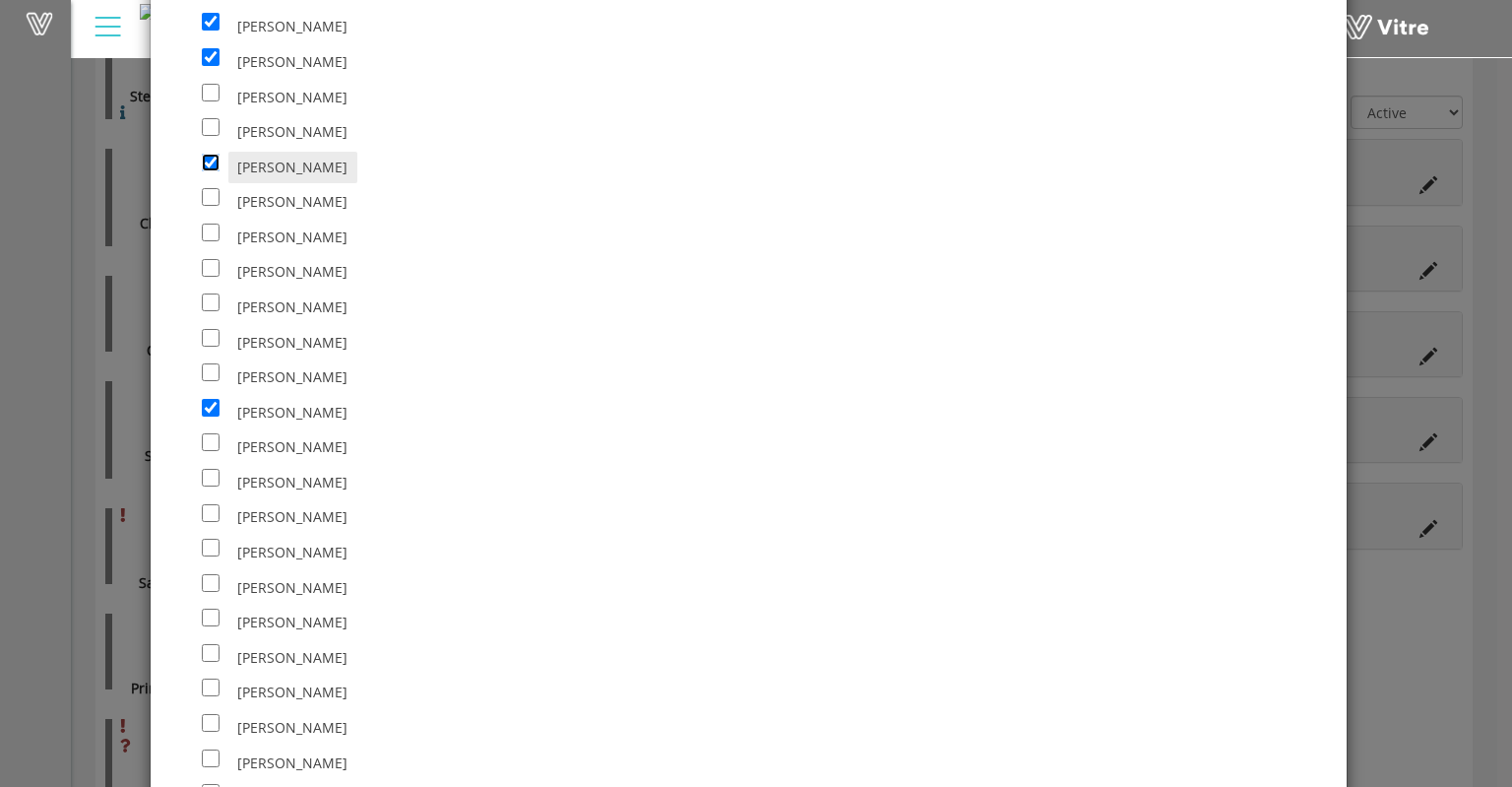scroll, scrollTop: 5910, scrollLeft: 0, axis: vertical 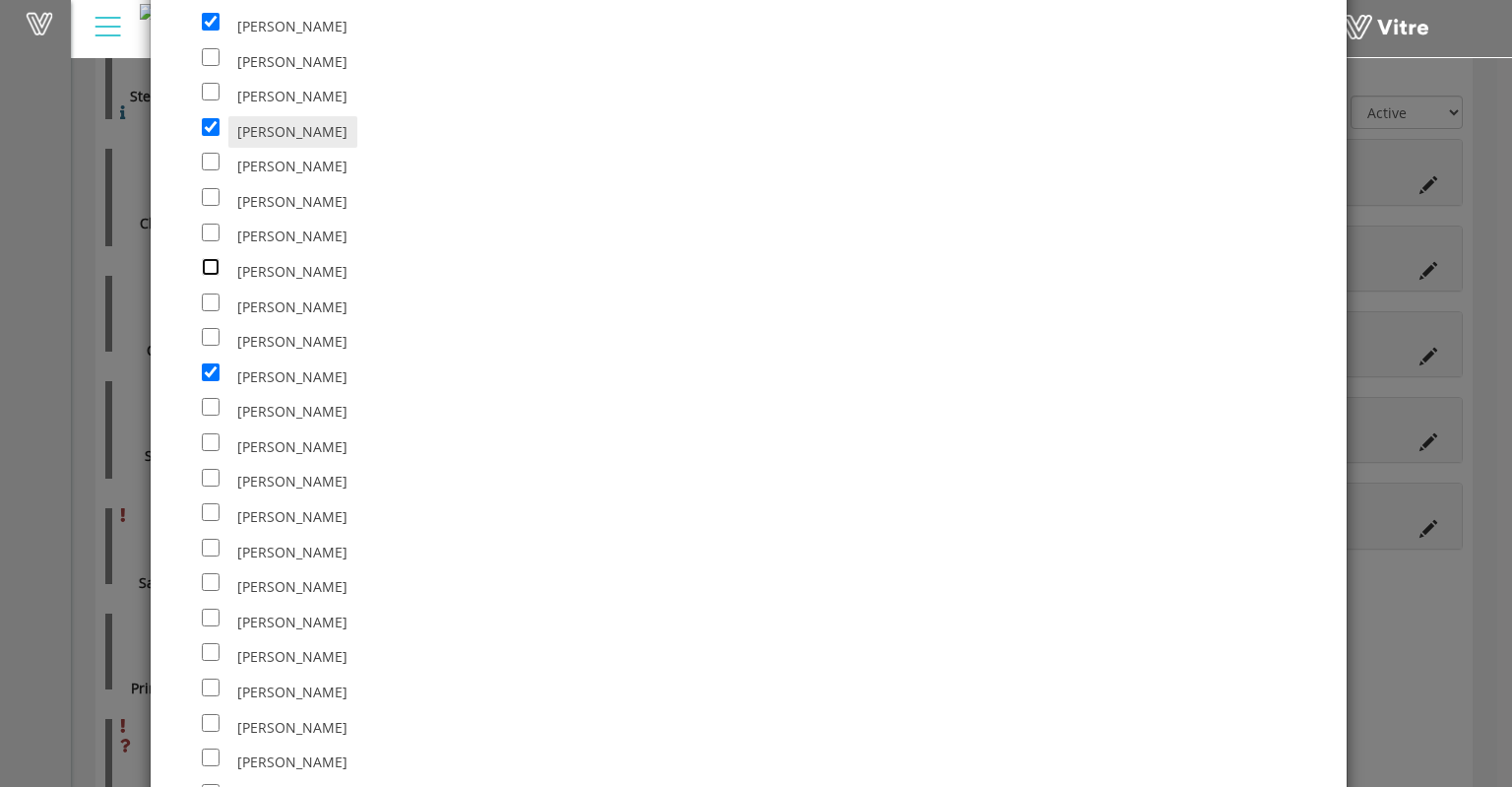 click at bounding box center [211, 267] 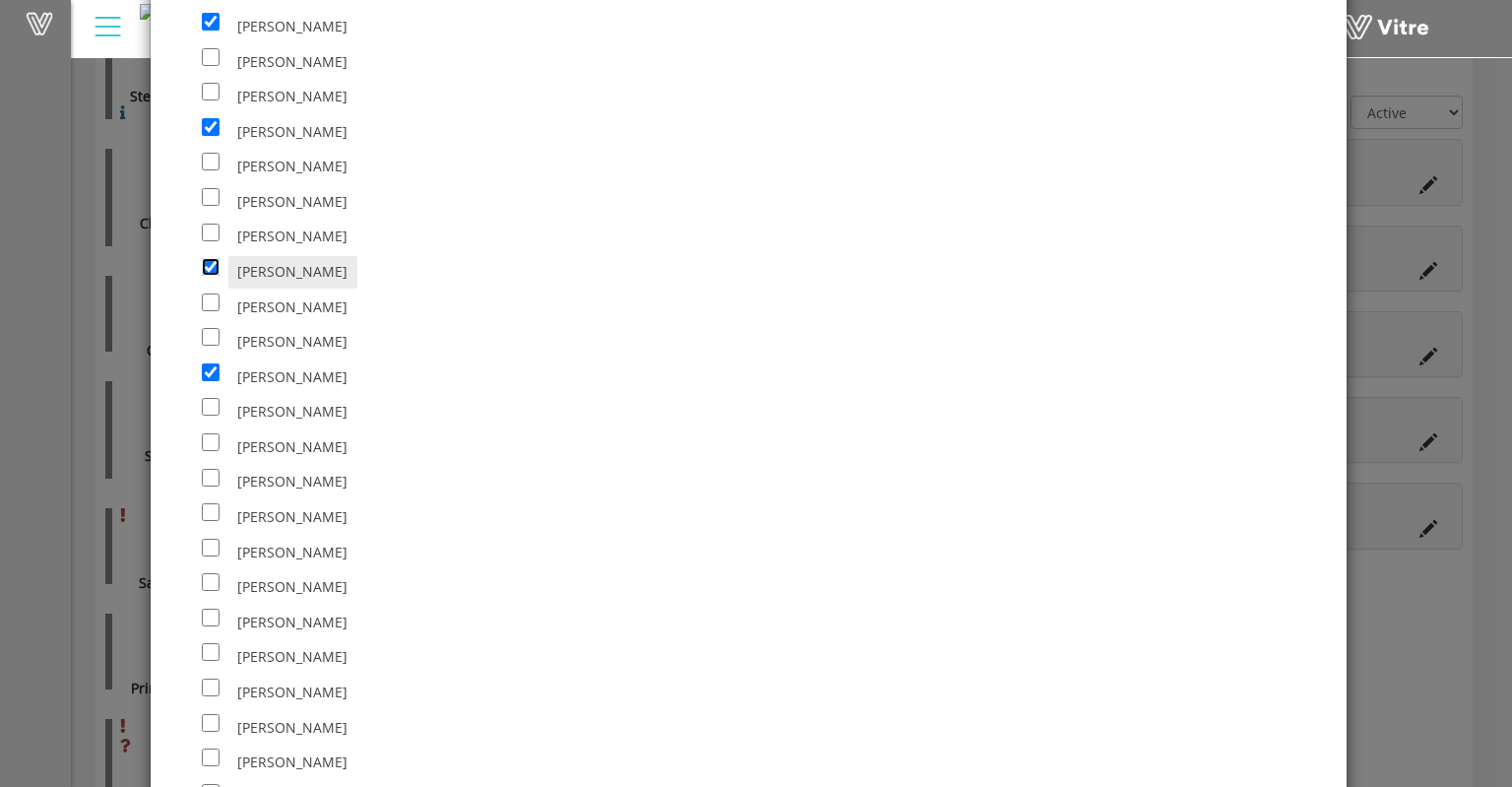 click at bounding box center [211, 267] 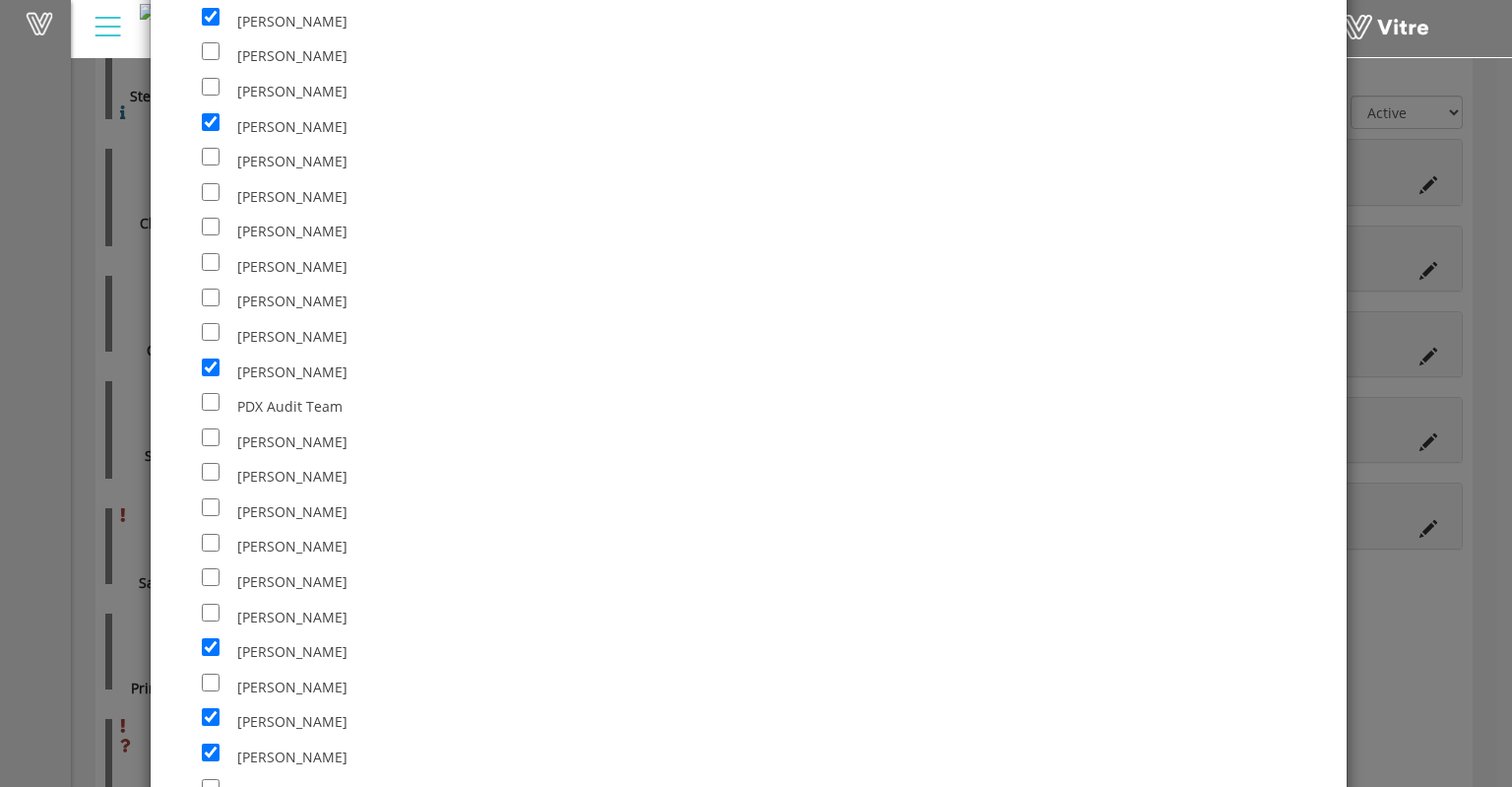 scroll, scrollTop: 7387, scrollLeft: 0, axis: vertical 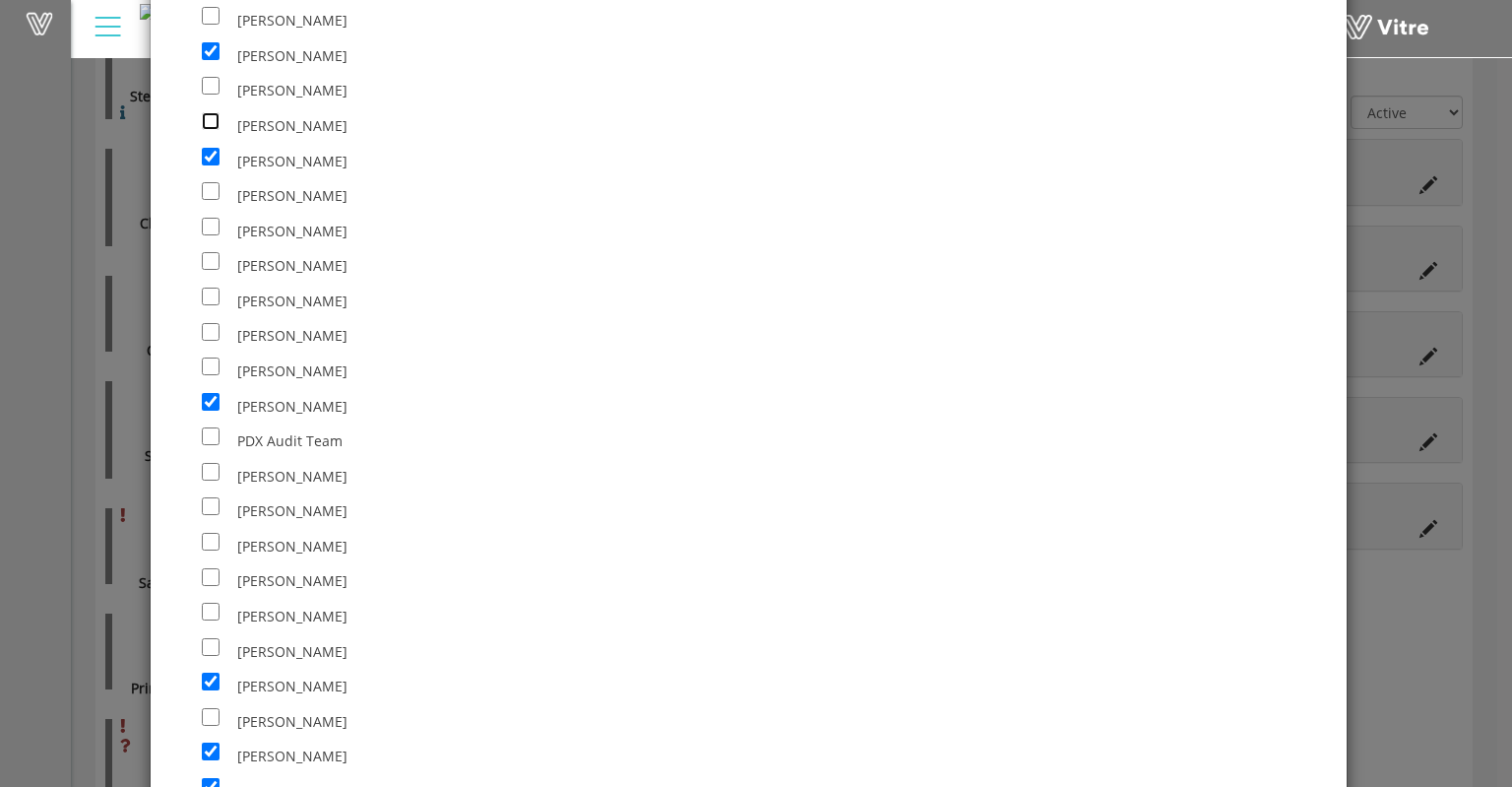 click at bounding box center [211, 121] 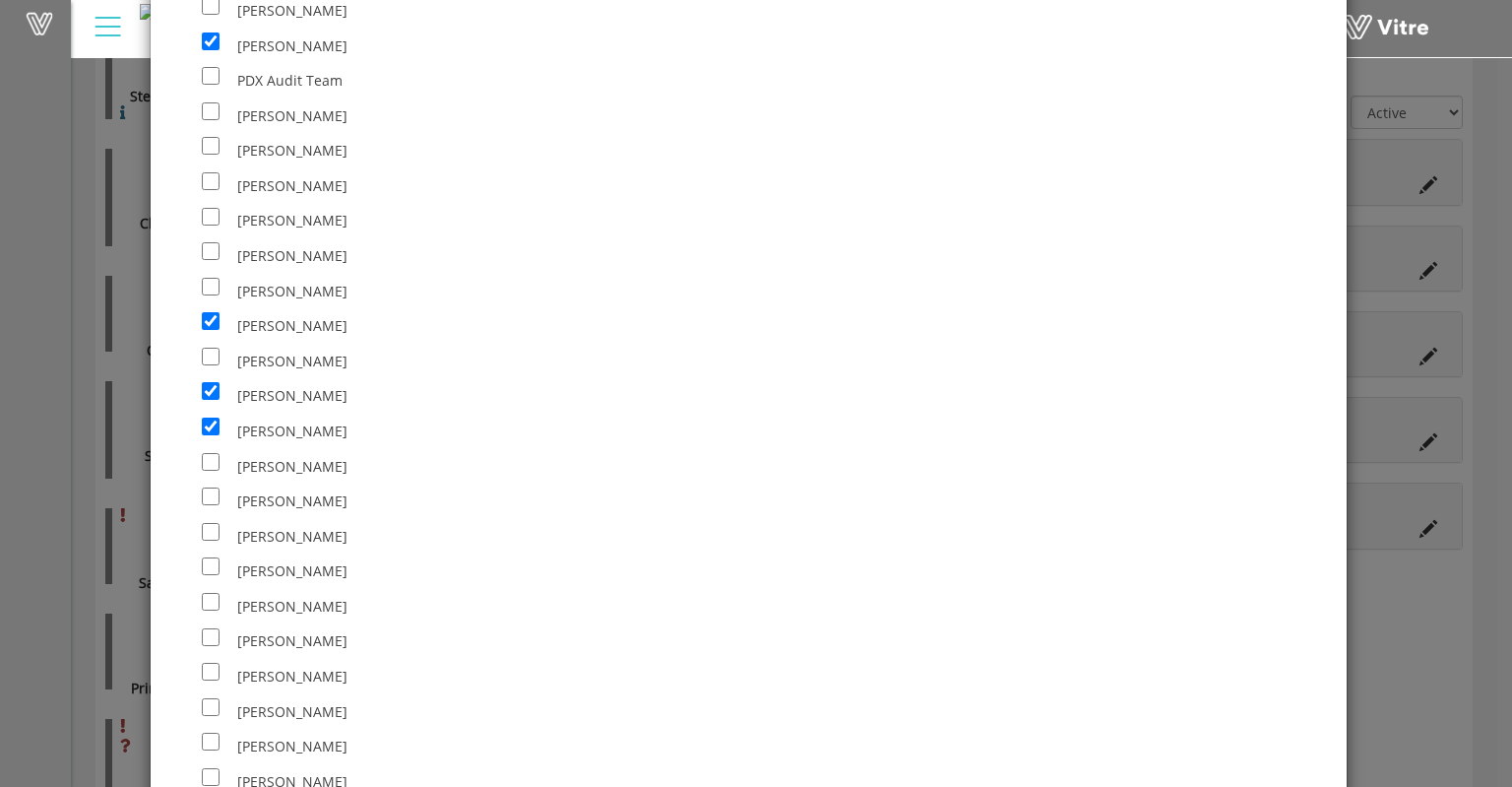 scroll, scrollTop: 7781, scrollLeft: 0, axis: vertical 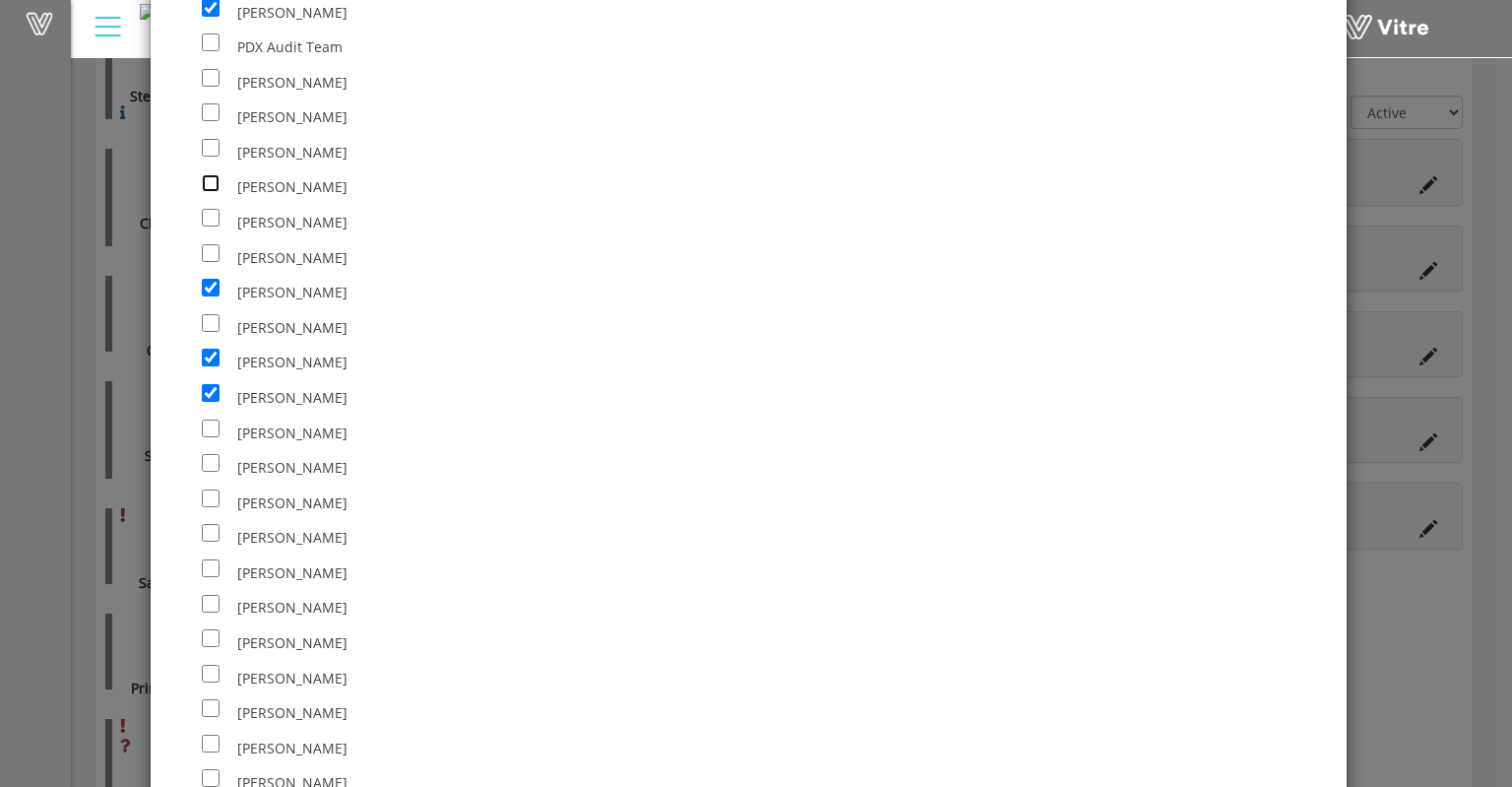 click at bounding box center (211, 183) 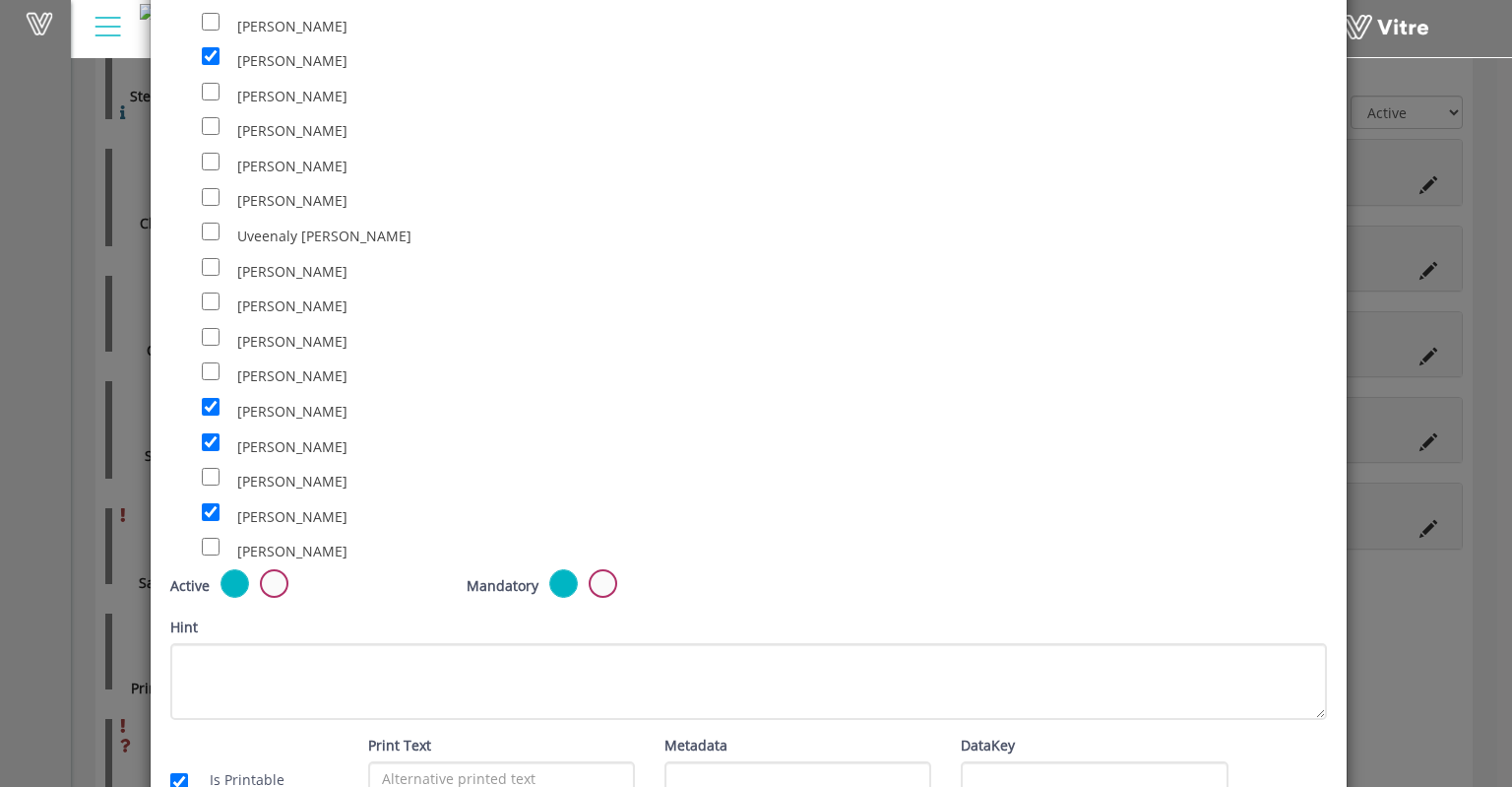 scroll, scrollTop: 10068, scrollLeft: 0, axis: vertical 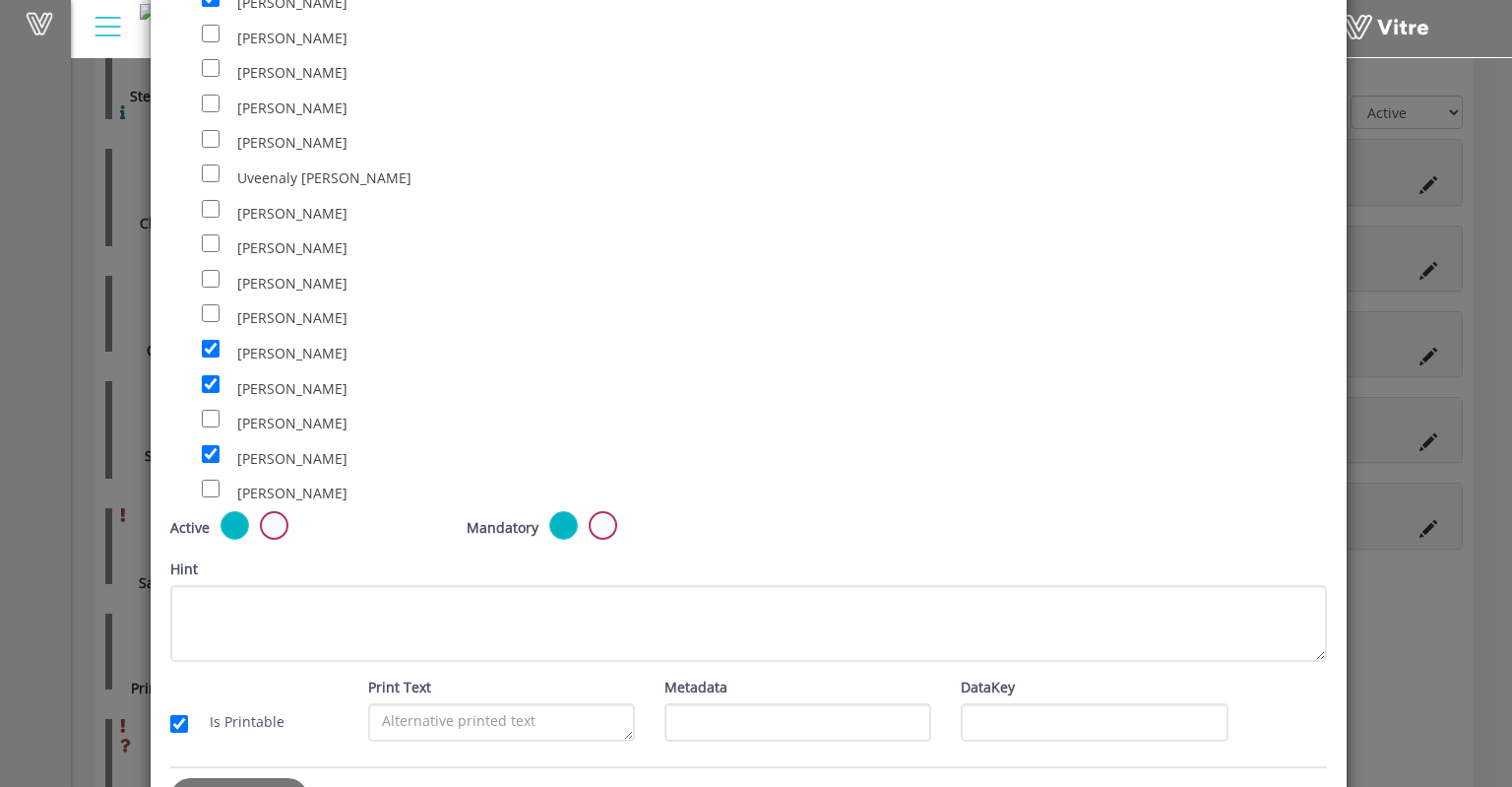 click on "Save" at bounding box center (239, 798) 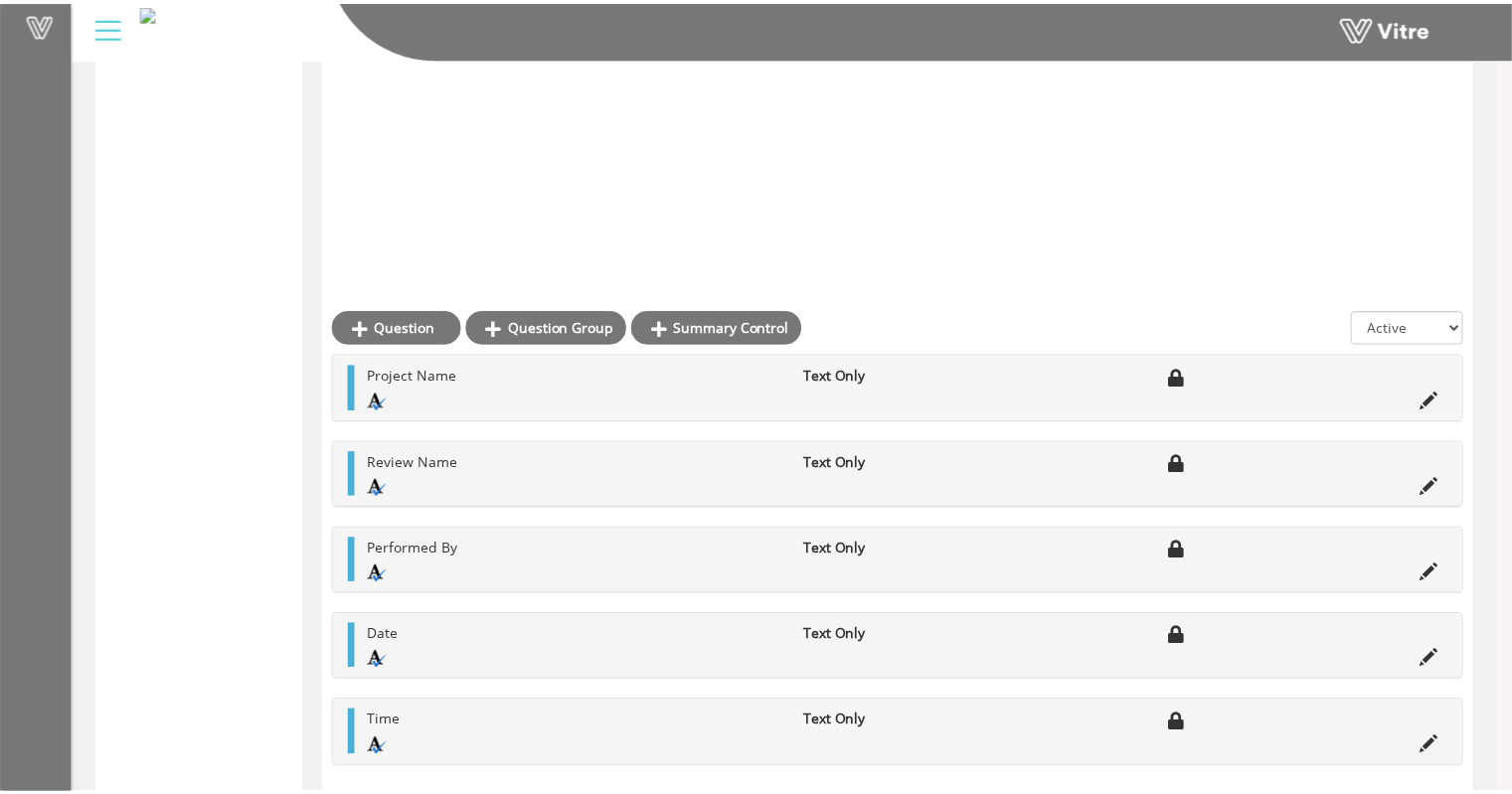 scroll, scrollTop: 1176, scrollLeft: 0, axis: vertical 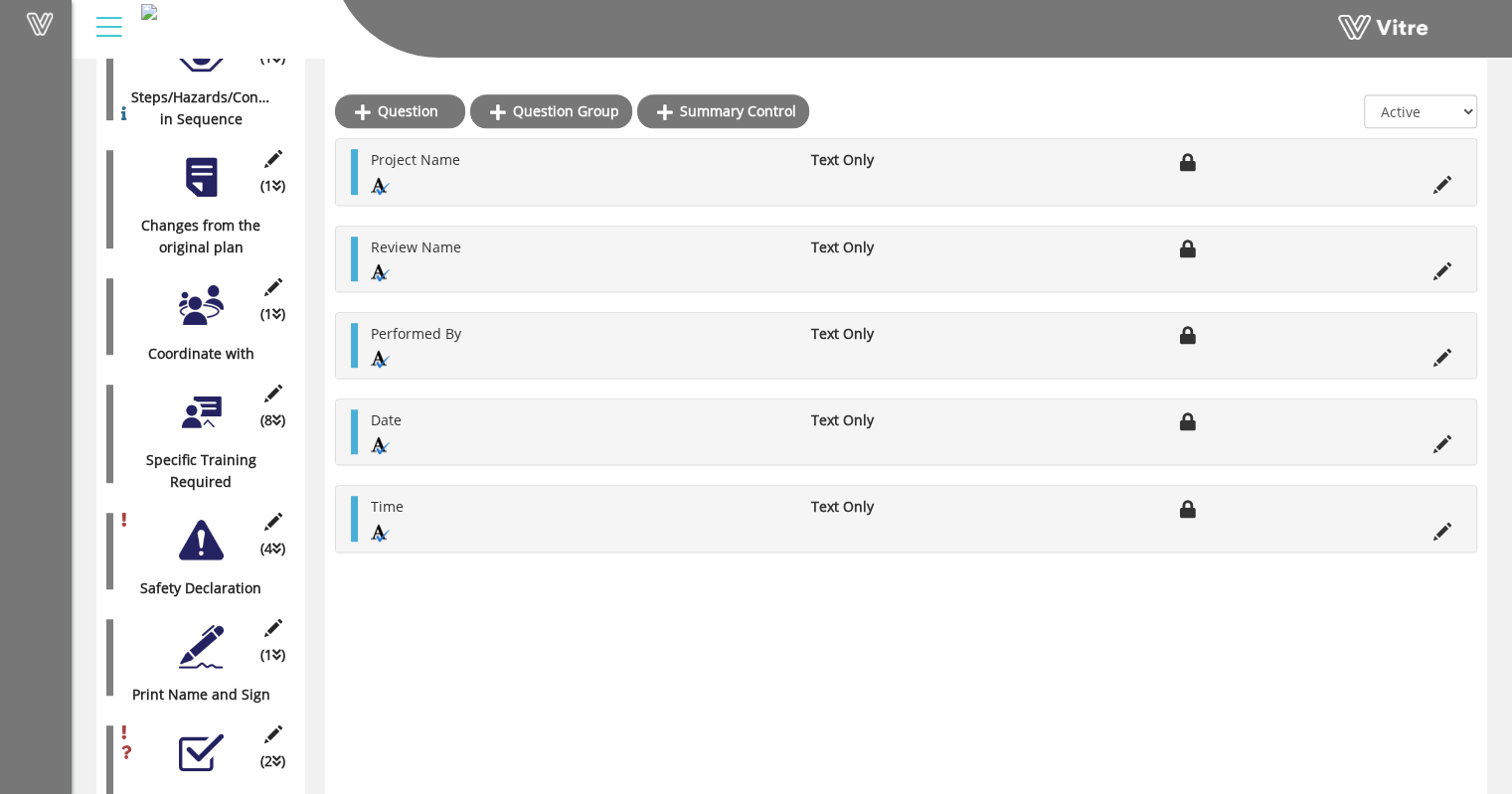 click on "Question Question Group   Summary Control  All  Active Not Active
Project Name Text Only                 Review Name Text Only                 Performed By Text Only                 Date Text Only                 Time Text Only" at bounding box center [906, -48] 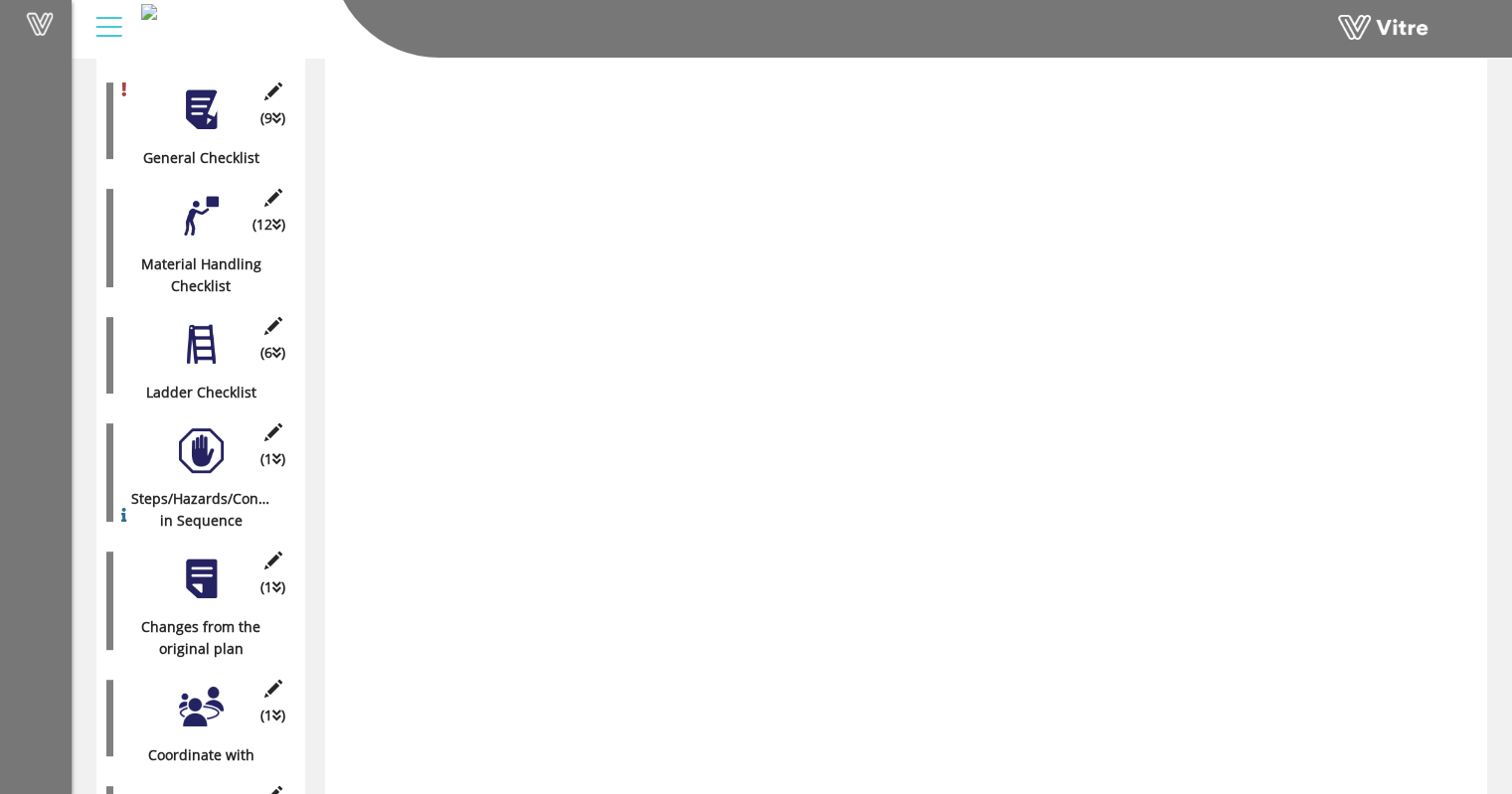 scroll, scrollTop: 0, scrollLeft: 0, axis: both 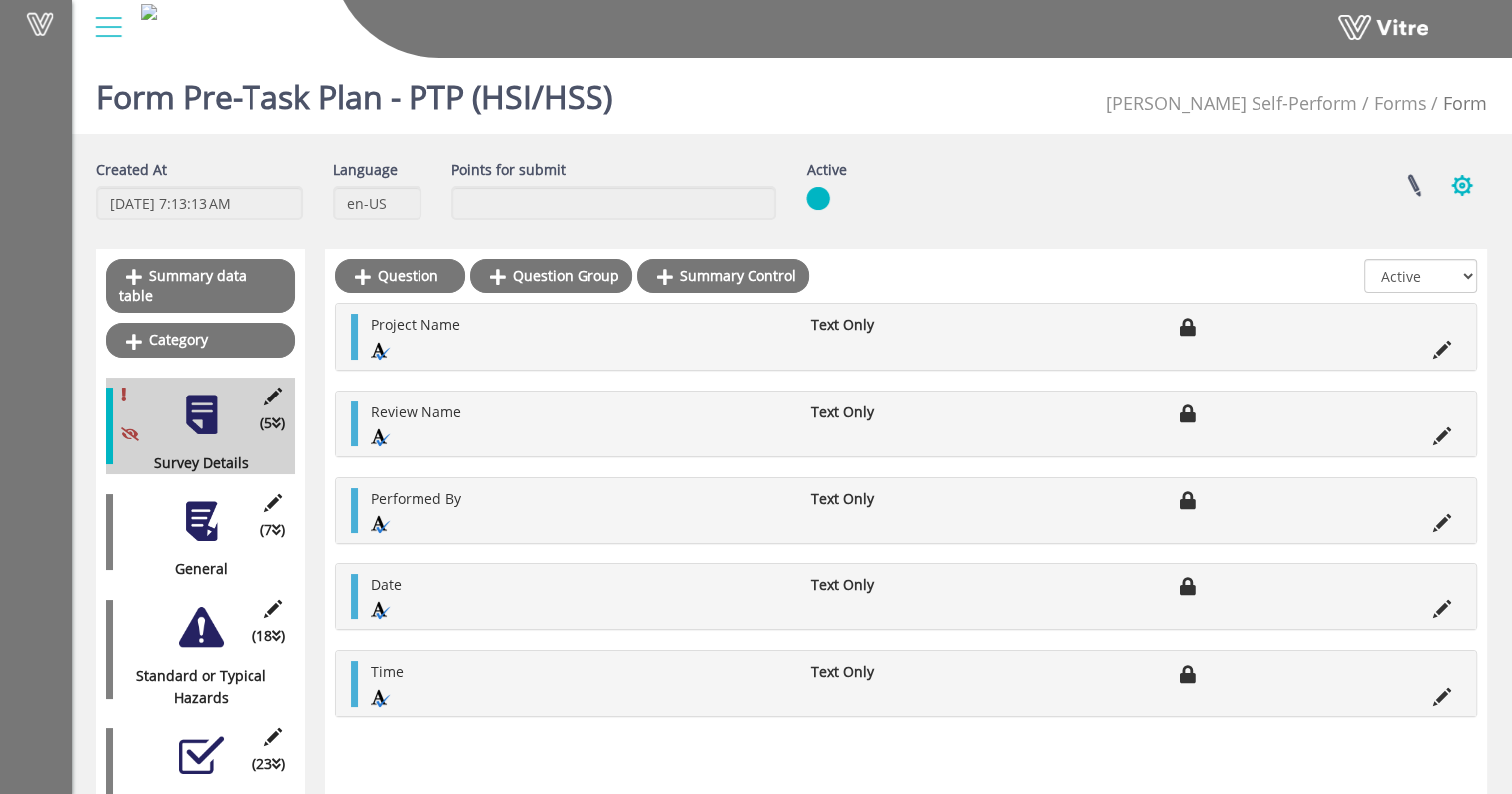 click at bounding box center (1462, 185) 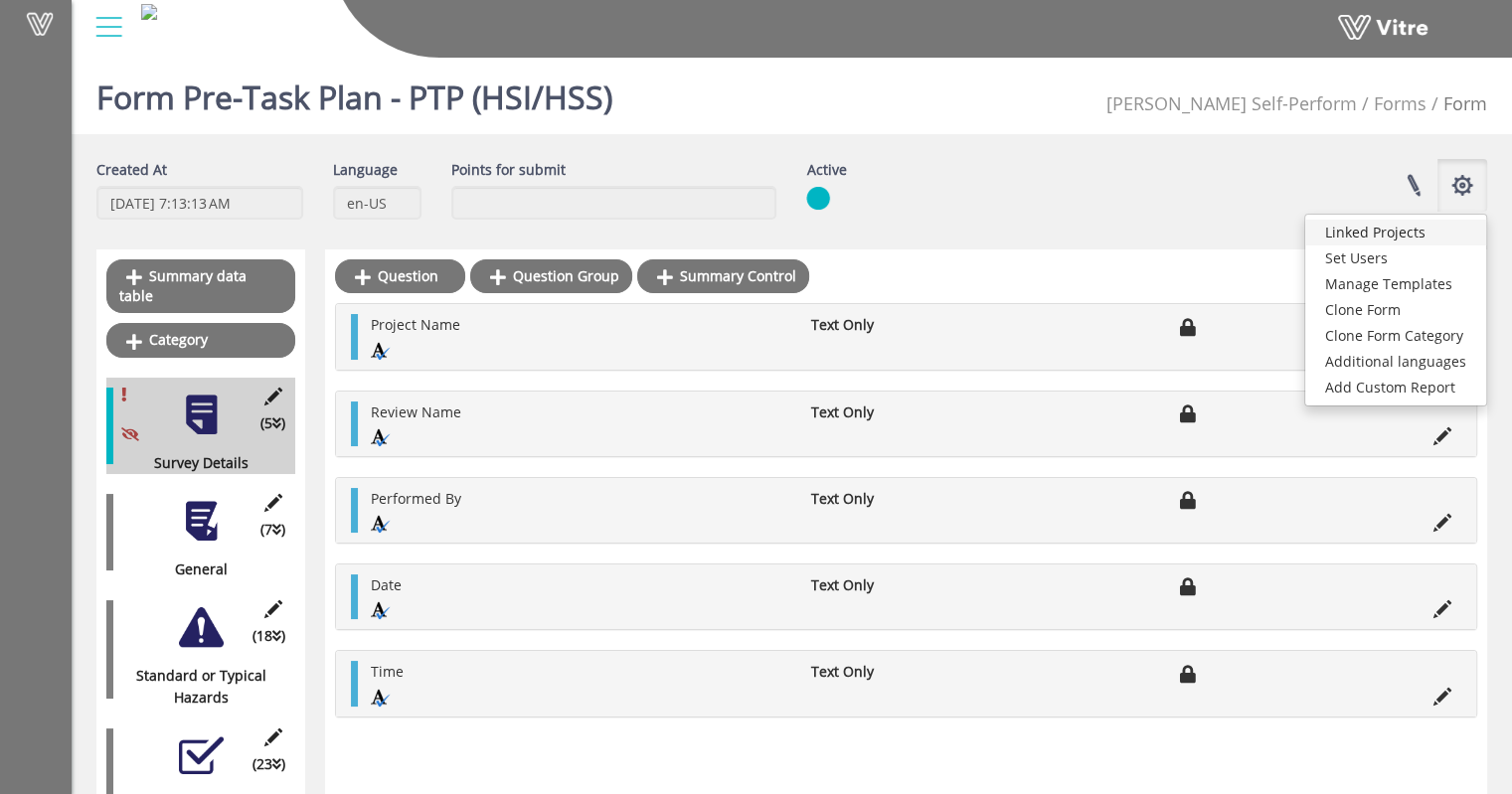 click on "Linked Projects" at bounding box center (1396, 233) 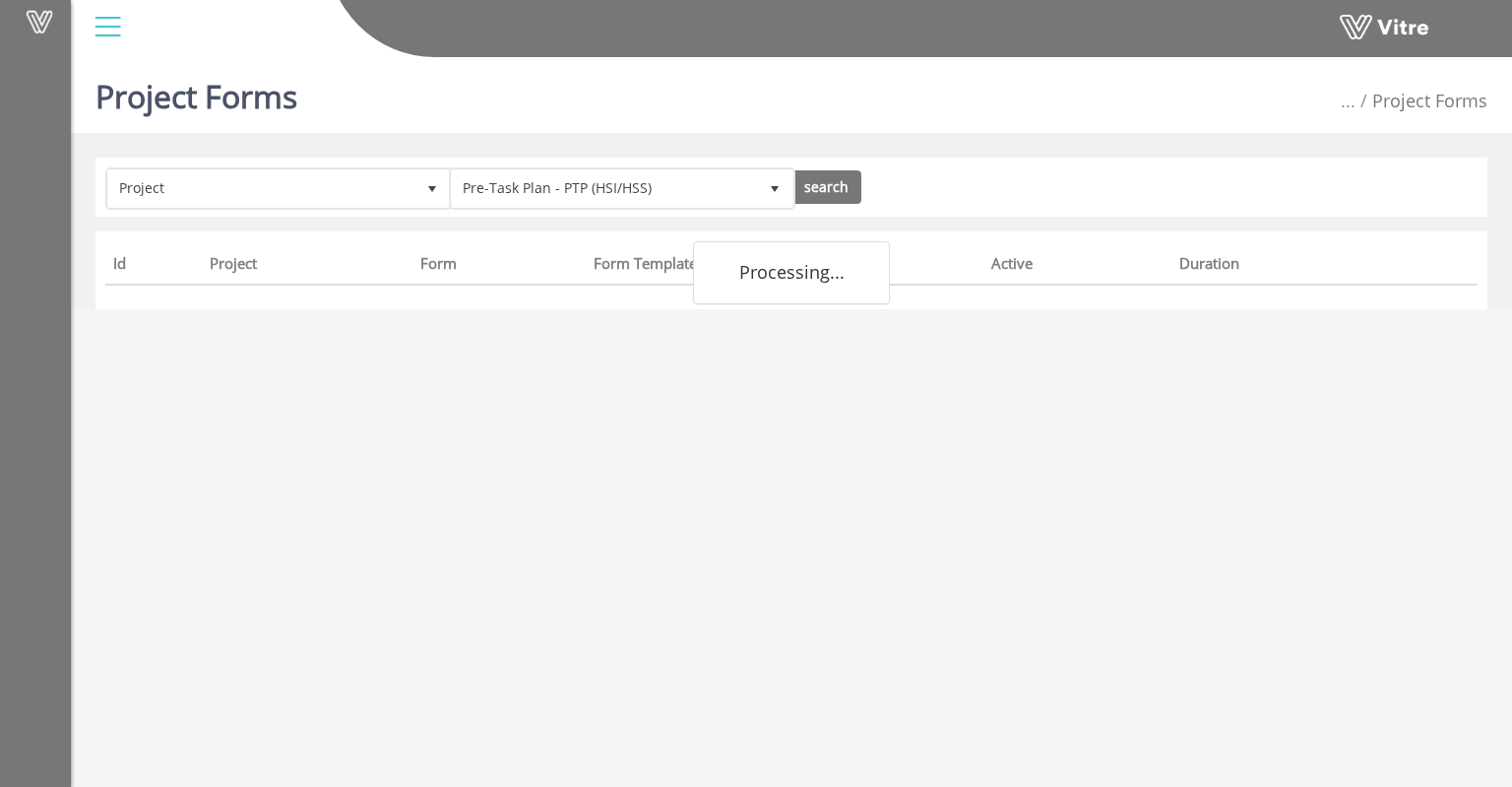 scroll, scrollTop: 0, scrollLeft: 0, axis: both 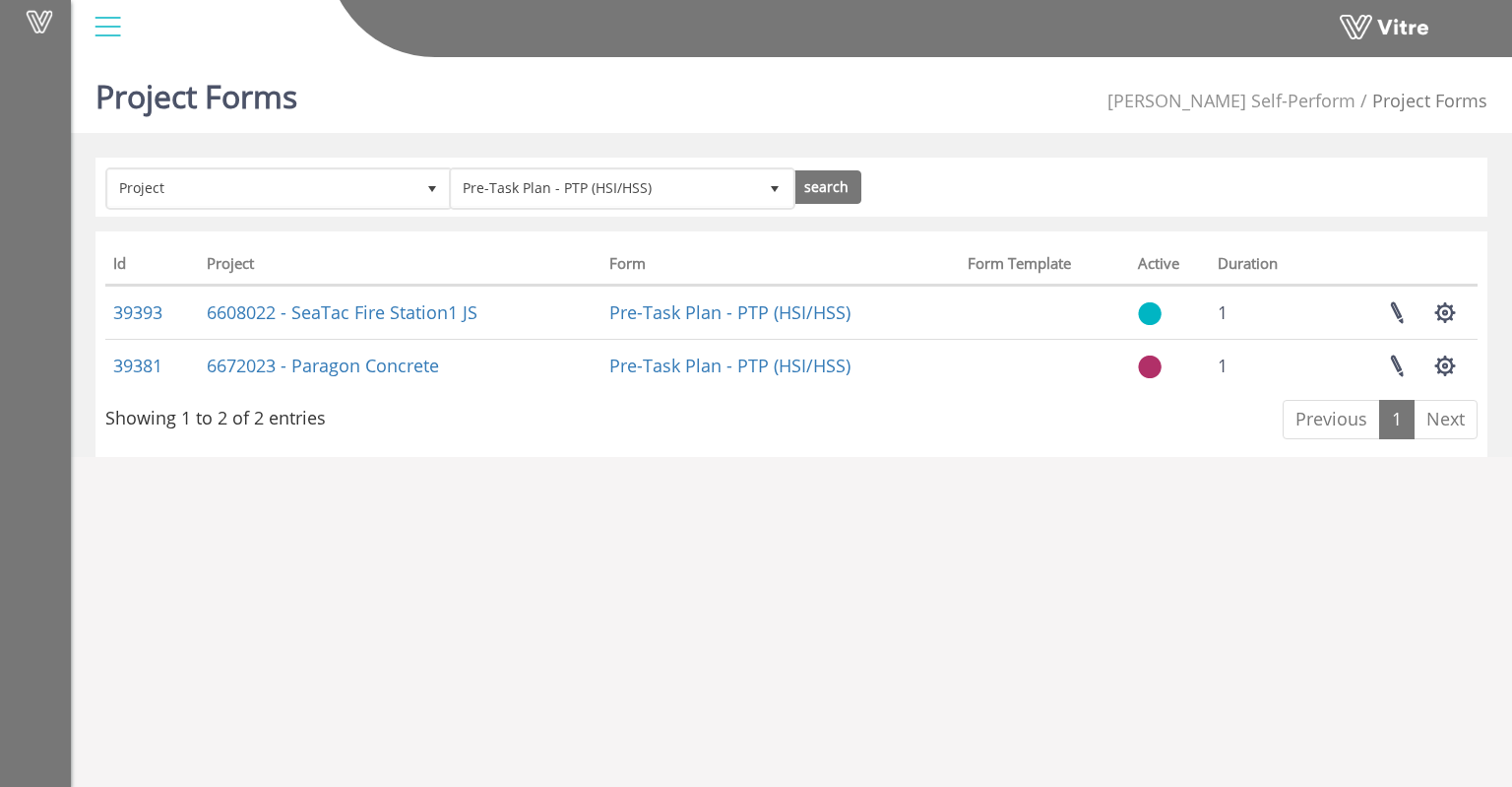 click at bounding box center (107, 27) 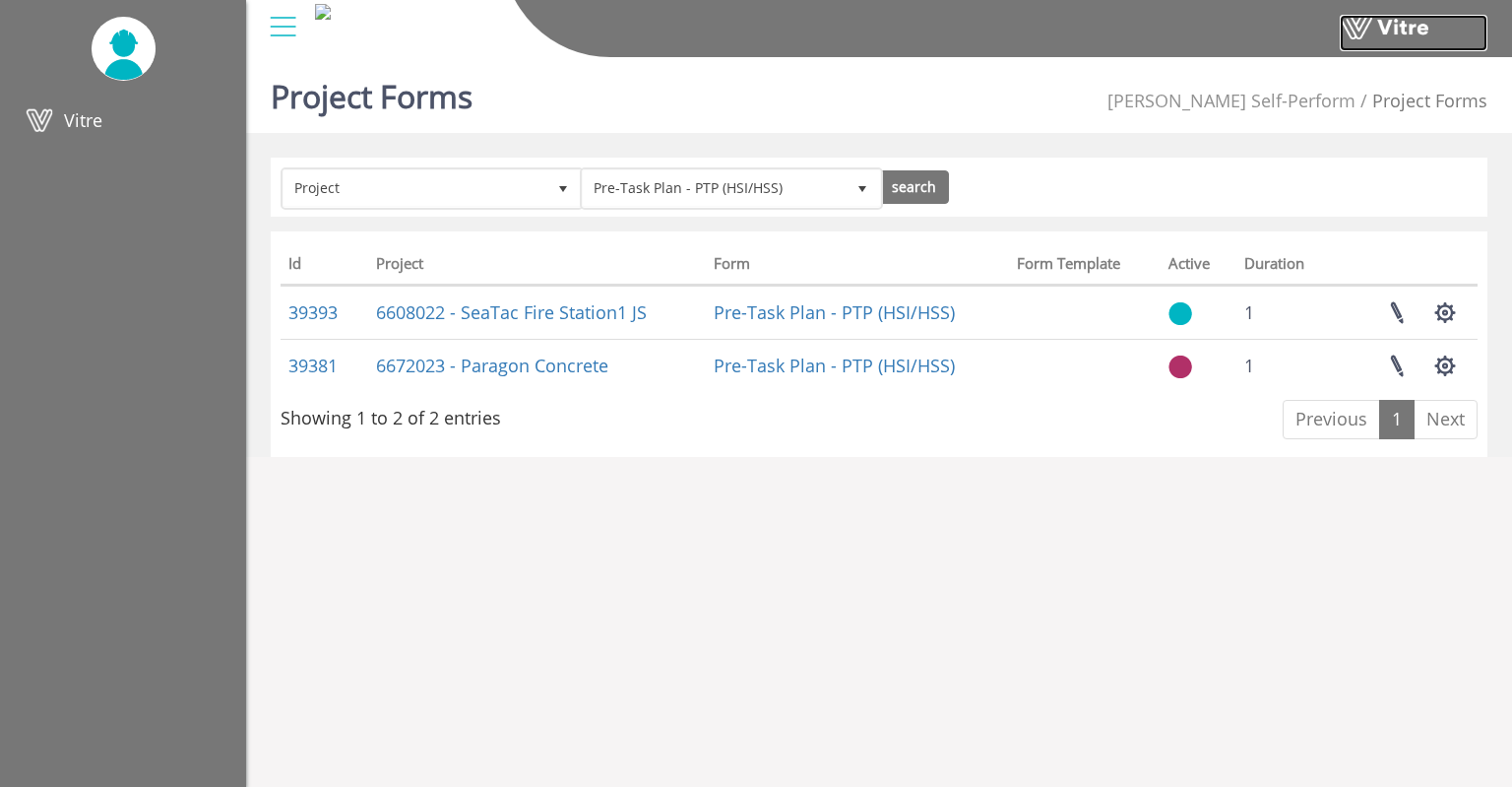 click at bounding box center (1414, 33) 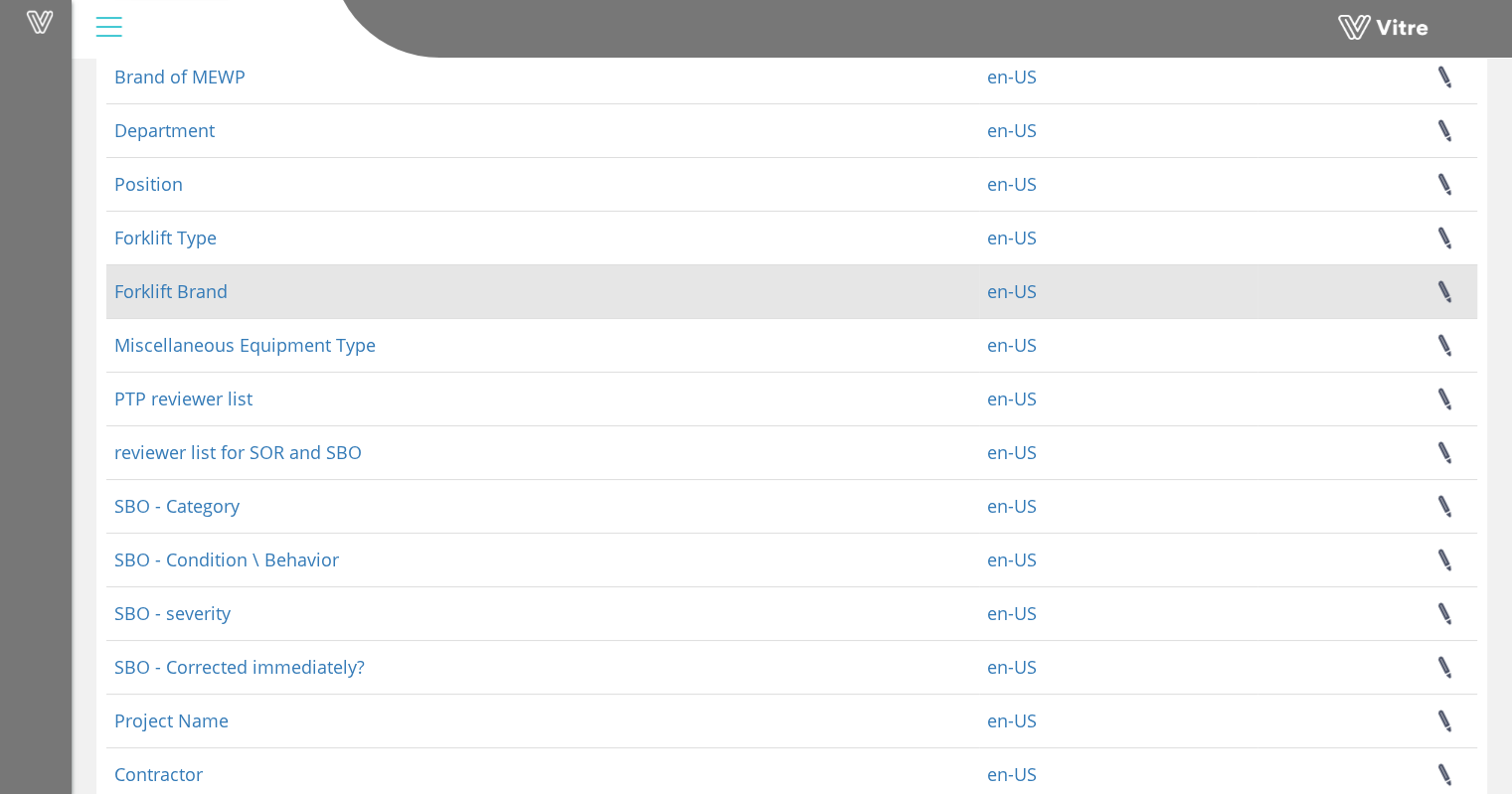 scroll, scrollTop: 350, scrollLeft: 0, axis: vertical 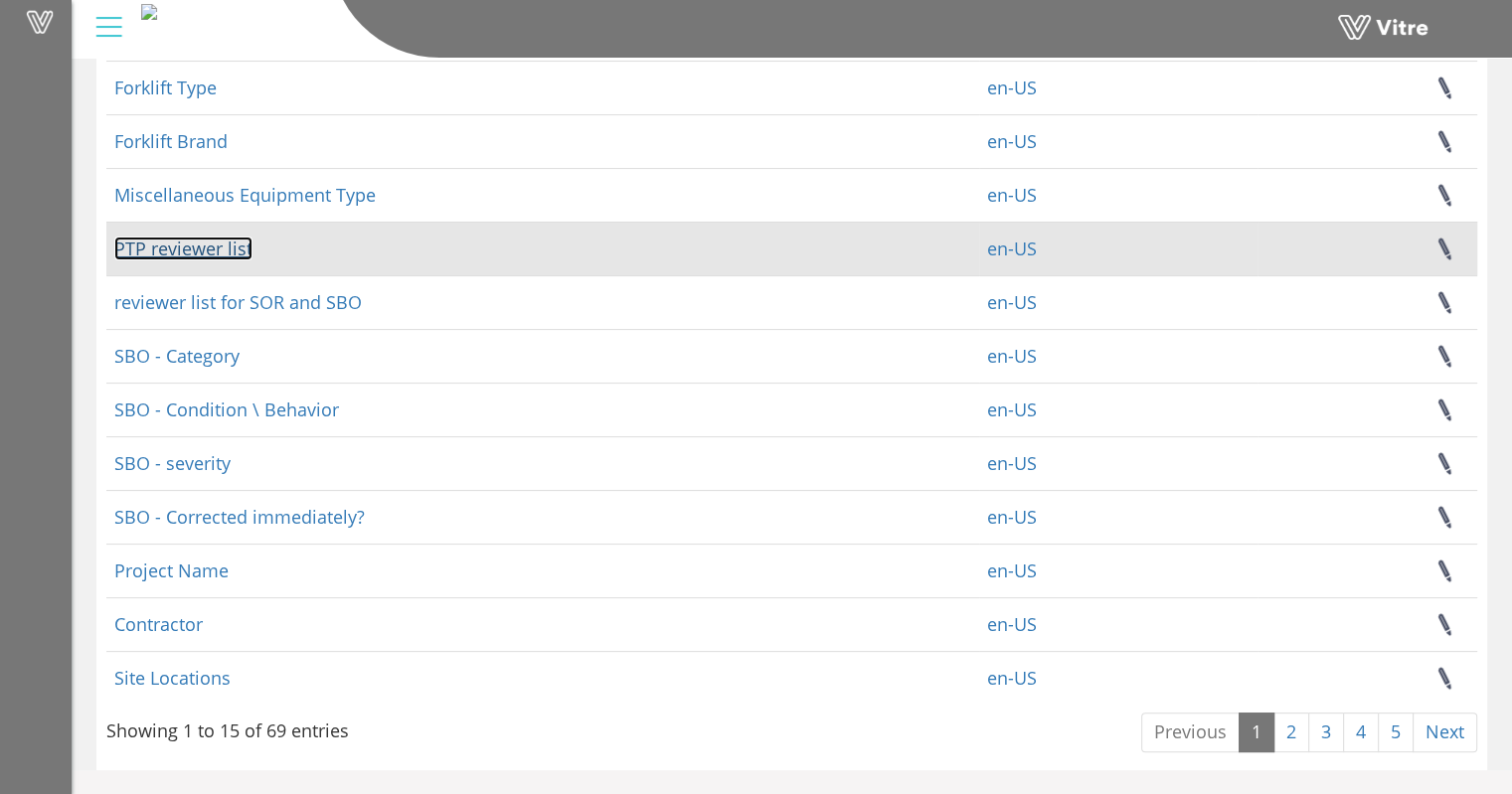 click on "PTP reviewer list‏‏" at bounding box center [183, 248] 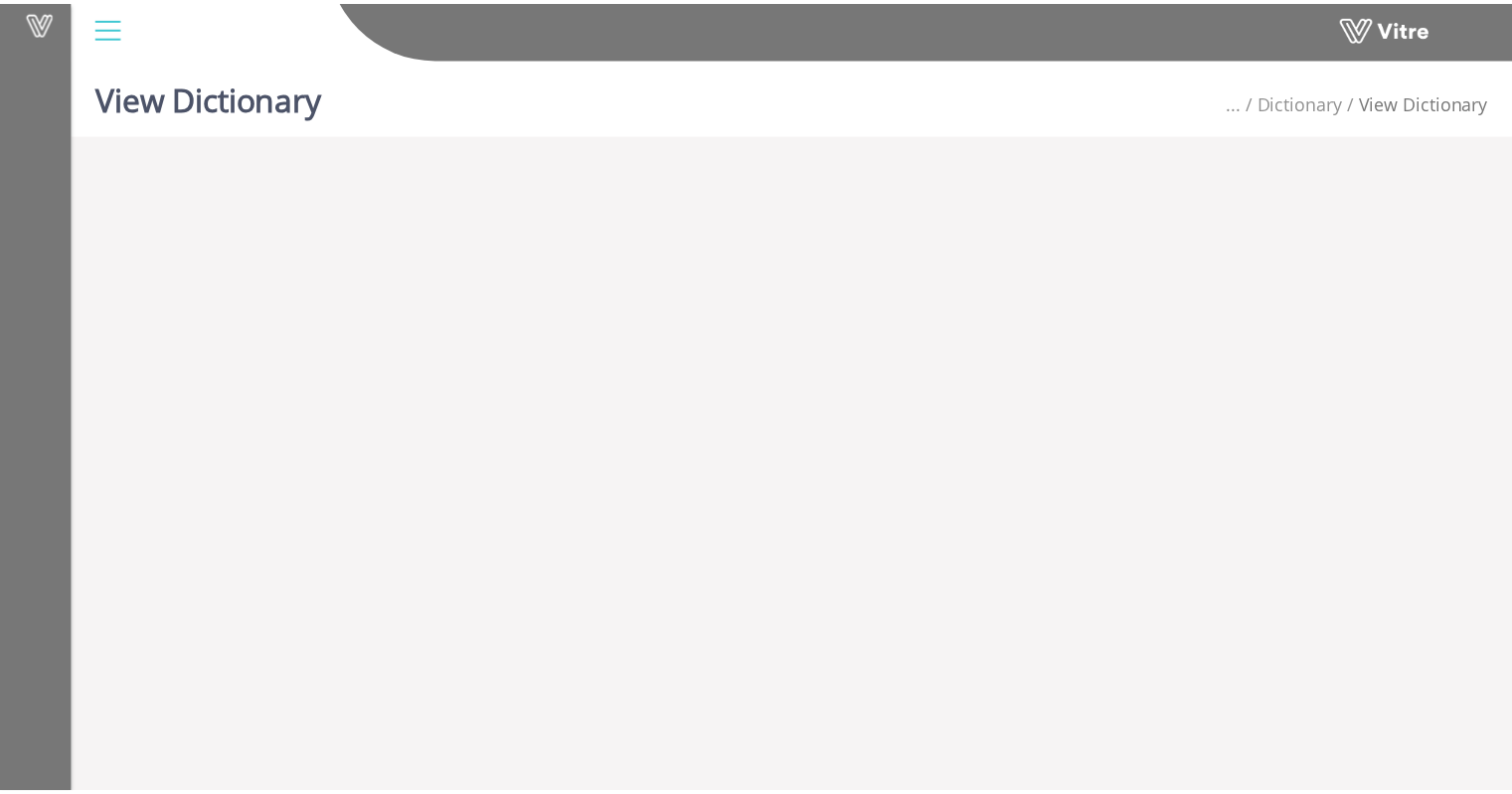 scroll, scrollTop: 0, scrollLeft: 0, axis: both 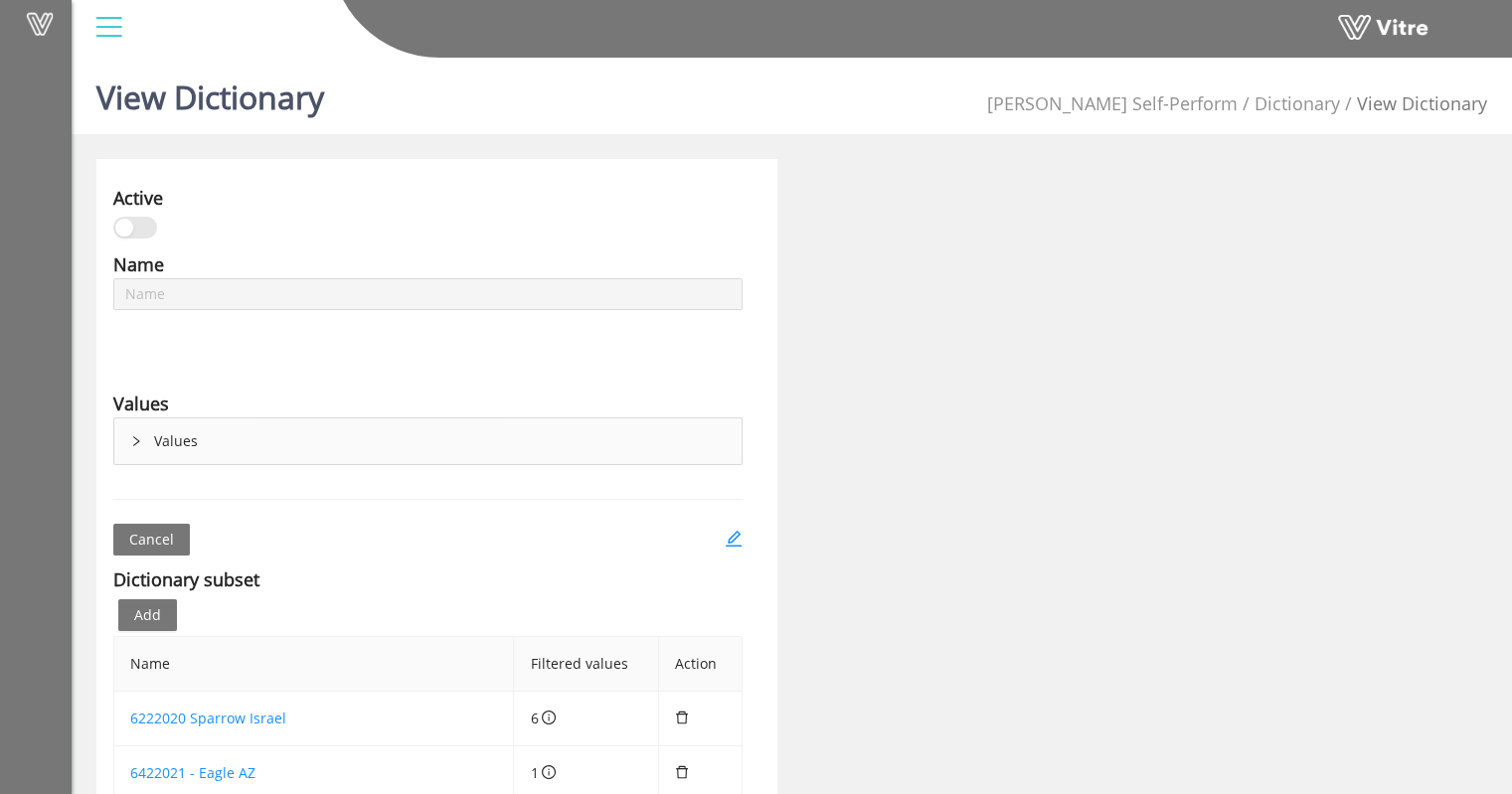 type on "PTP reviewer list‏‏" 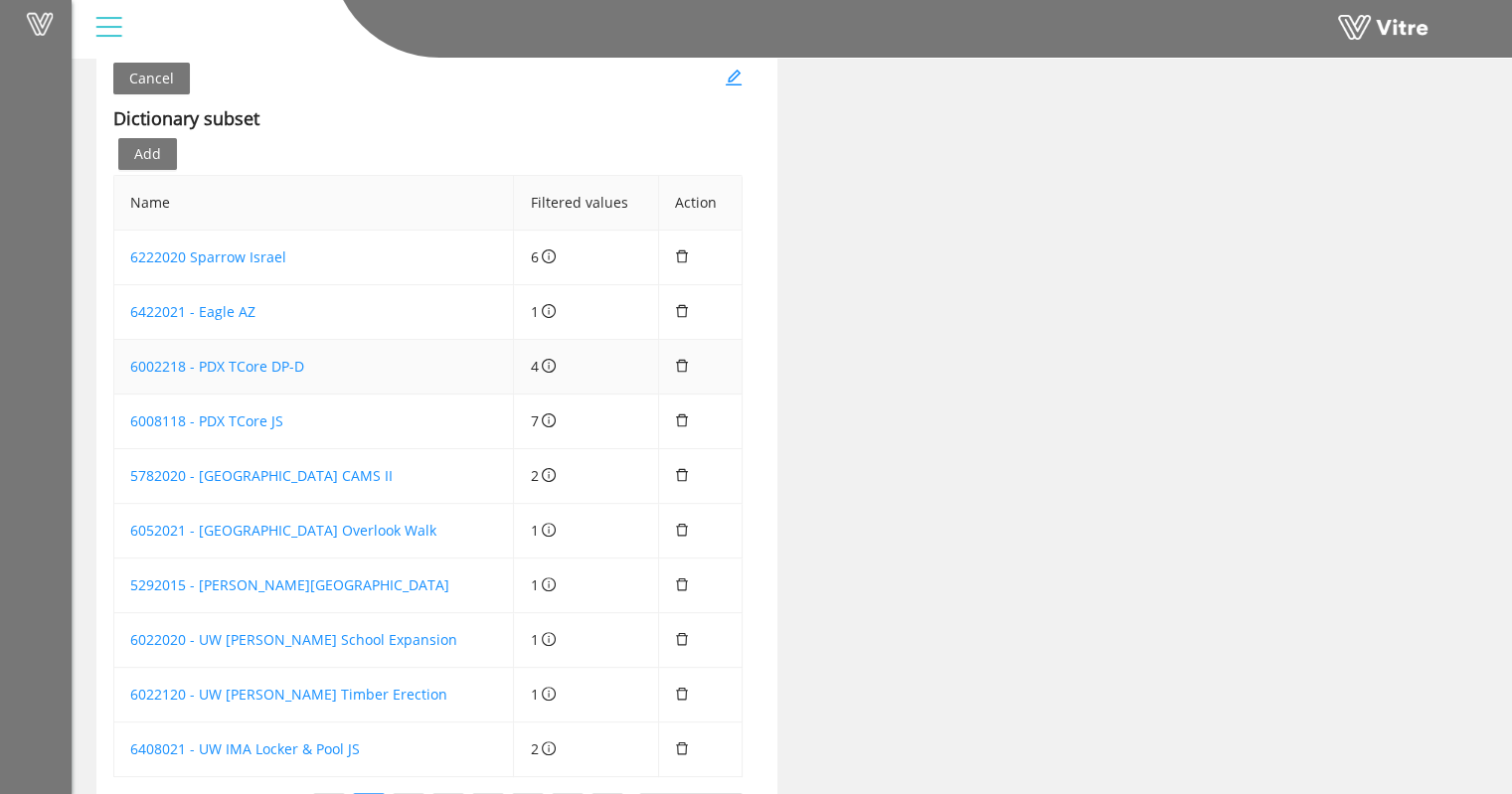 scroll, scrollTop: 525, scrollLeft: 0, axis: vertical 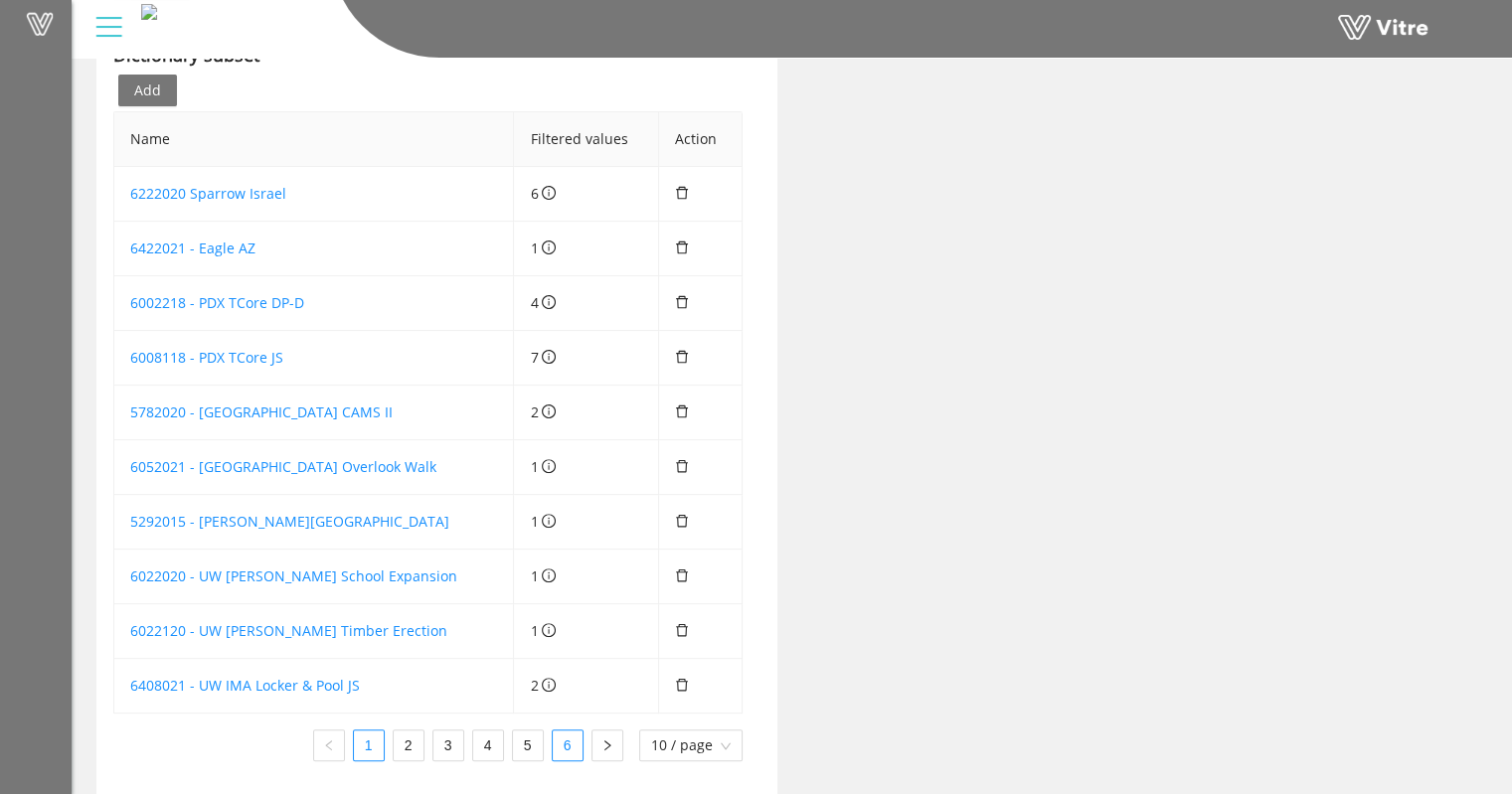 click on "6" at bounding box center (568, 745) 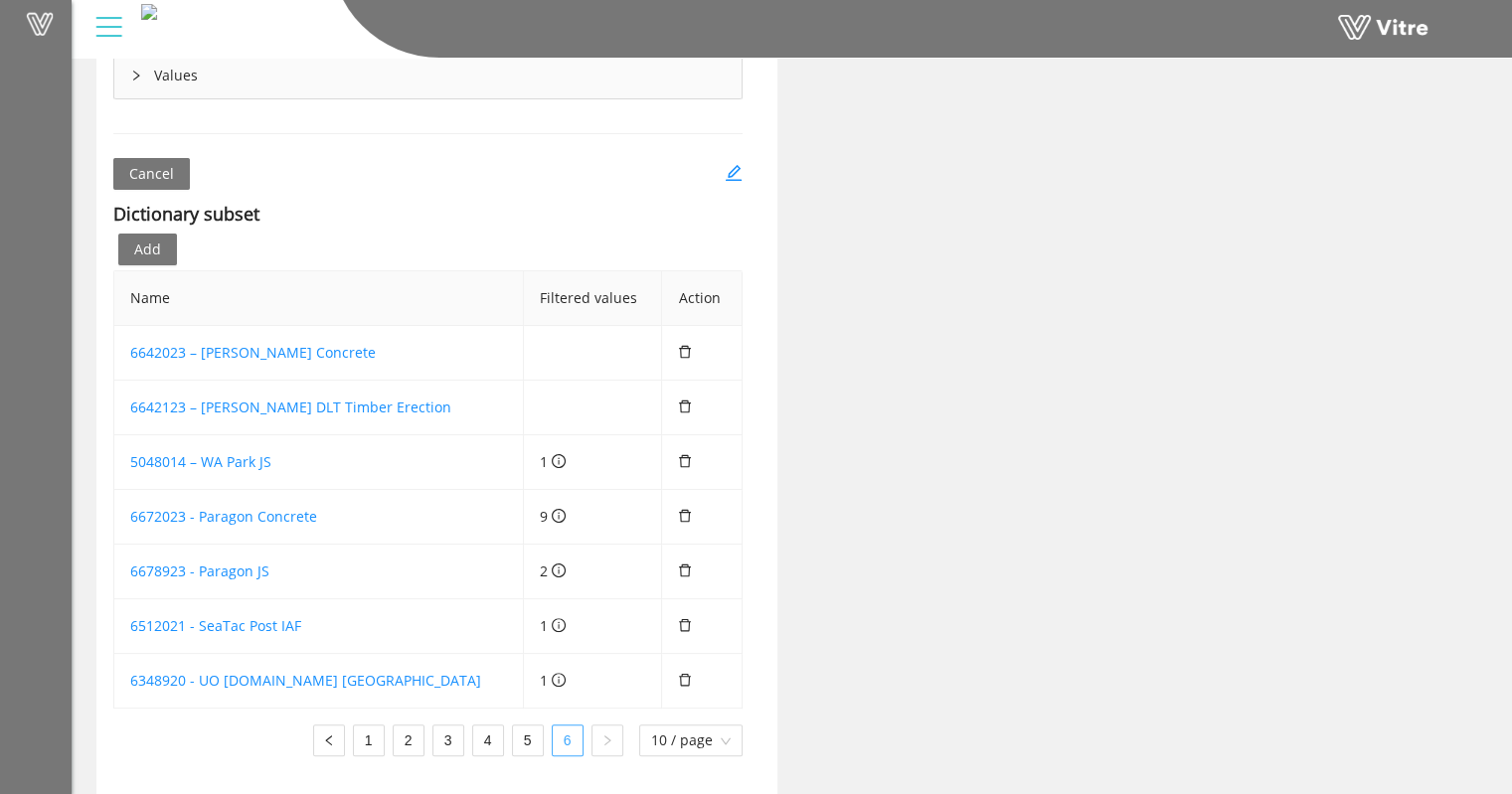 scroll, scrollTop: 362, scrollLeft: 0, axis: vertical 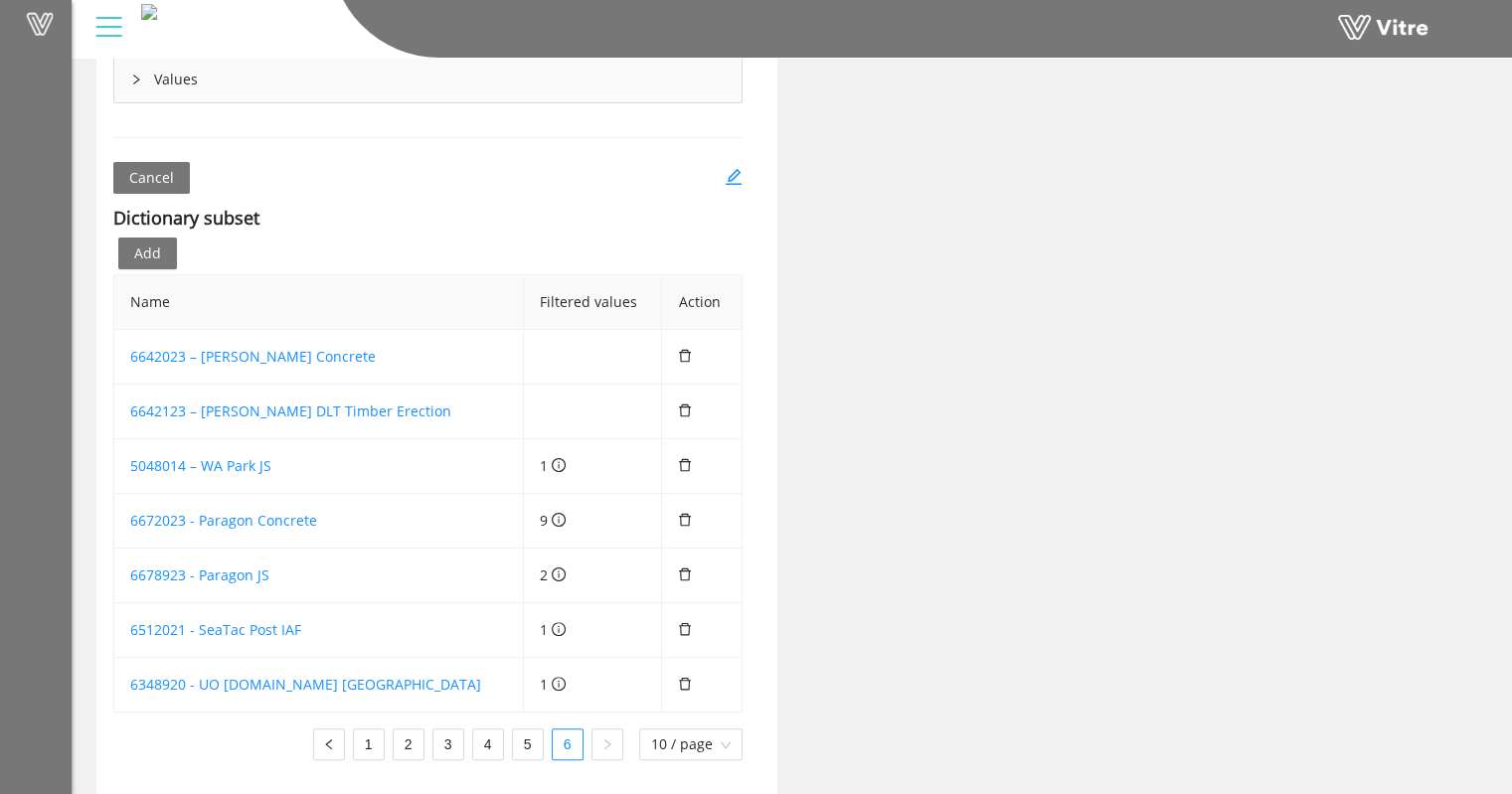 click at bounding box center (108, 27) 